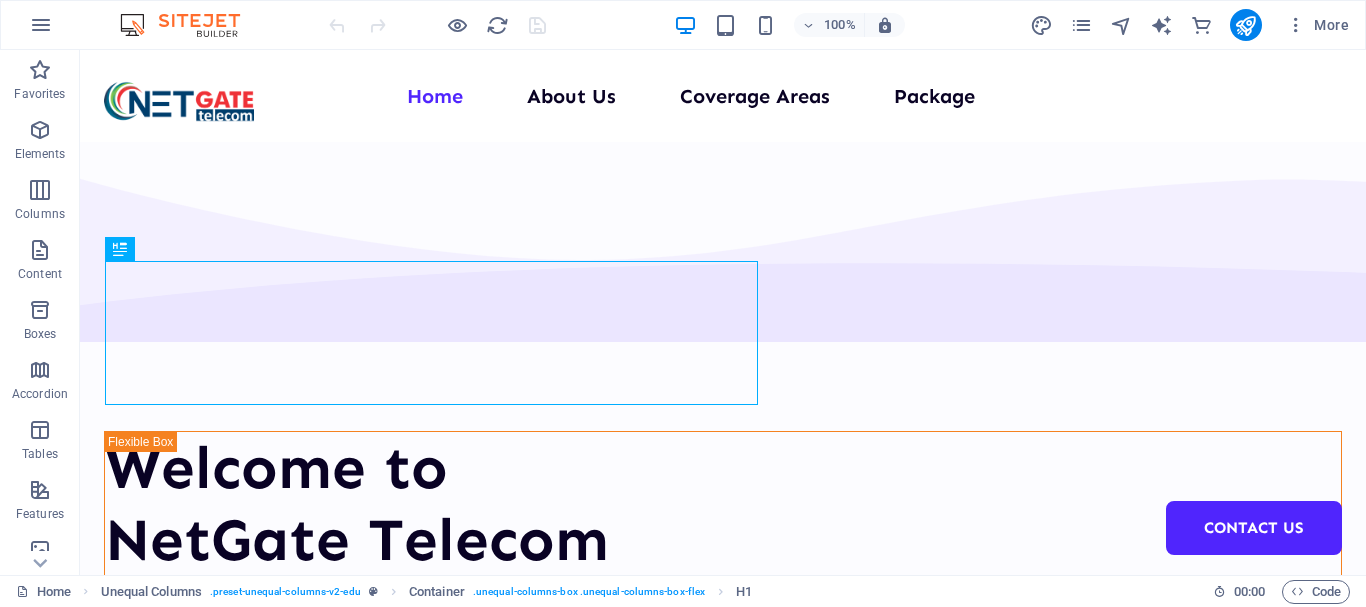 scroll, scrollTop: 0, scrollLeft: 0, axis: both 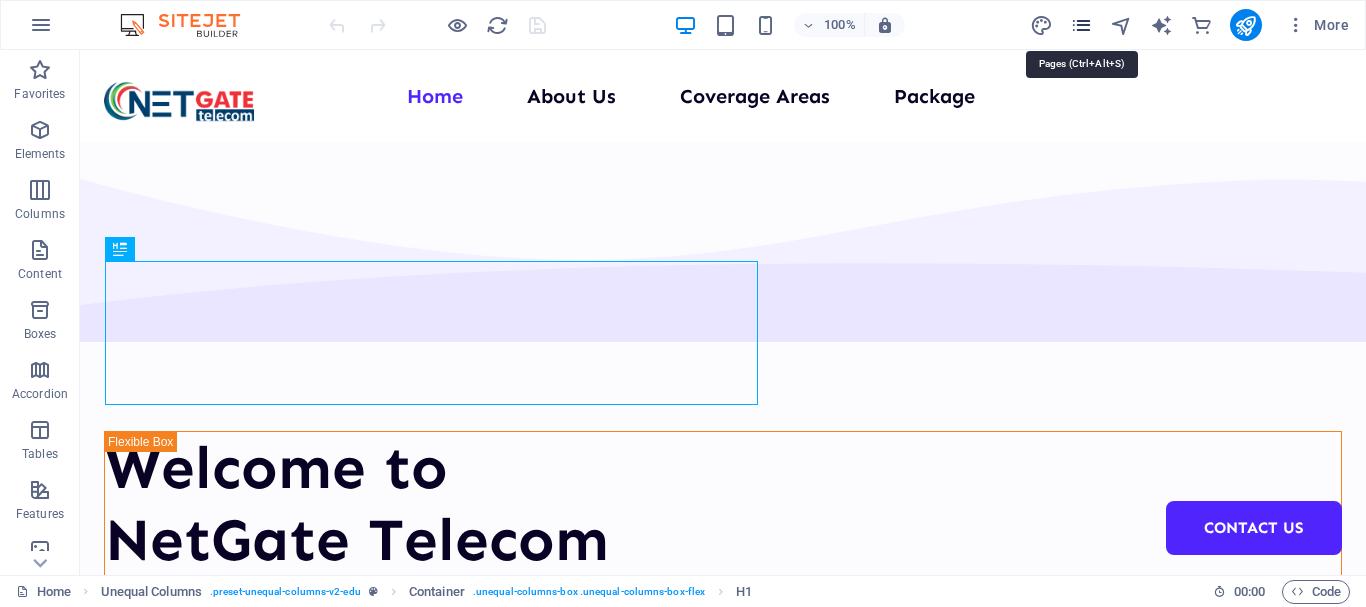 click at bounding box center (1081, 25) 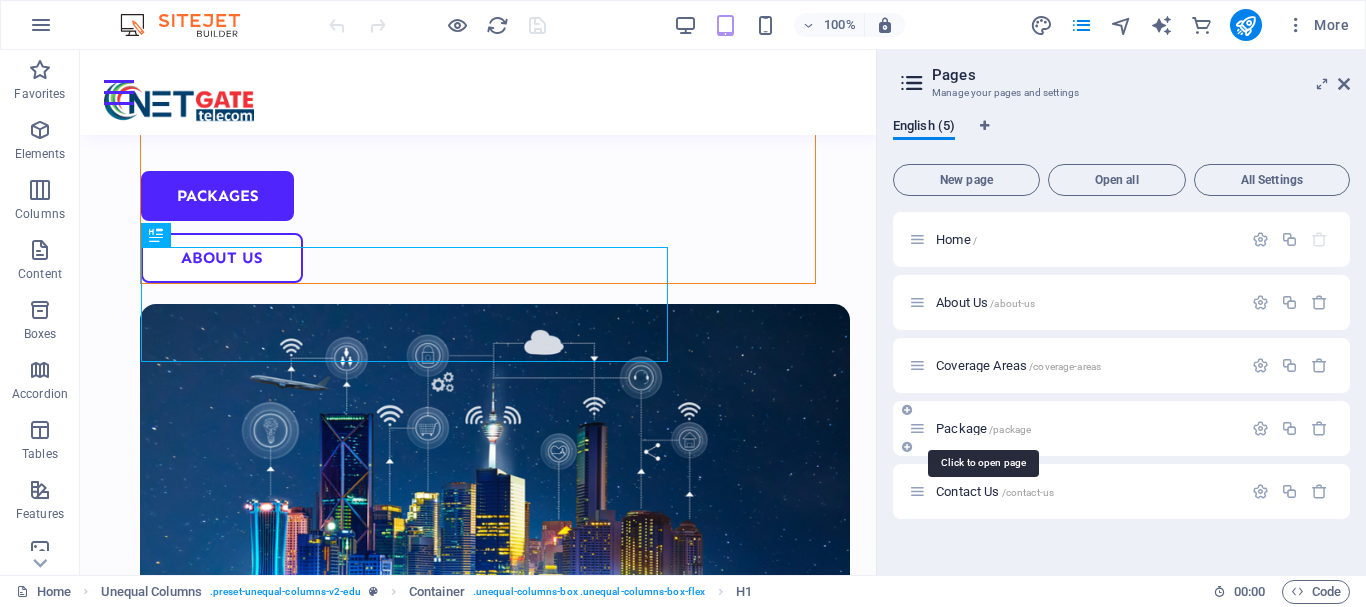 click on "/package" at bounding box center (1010, 429) 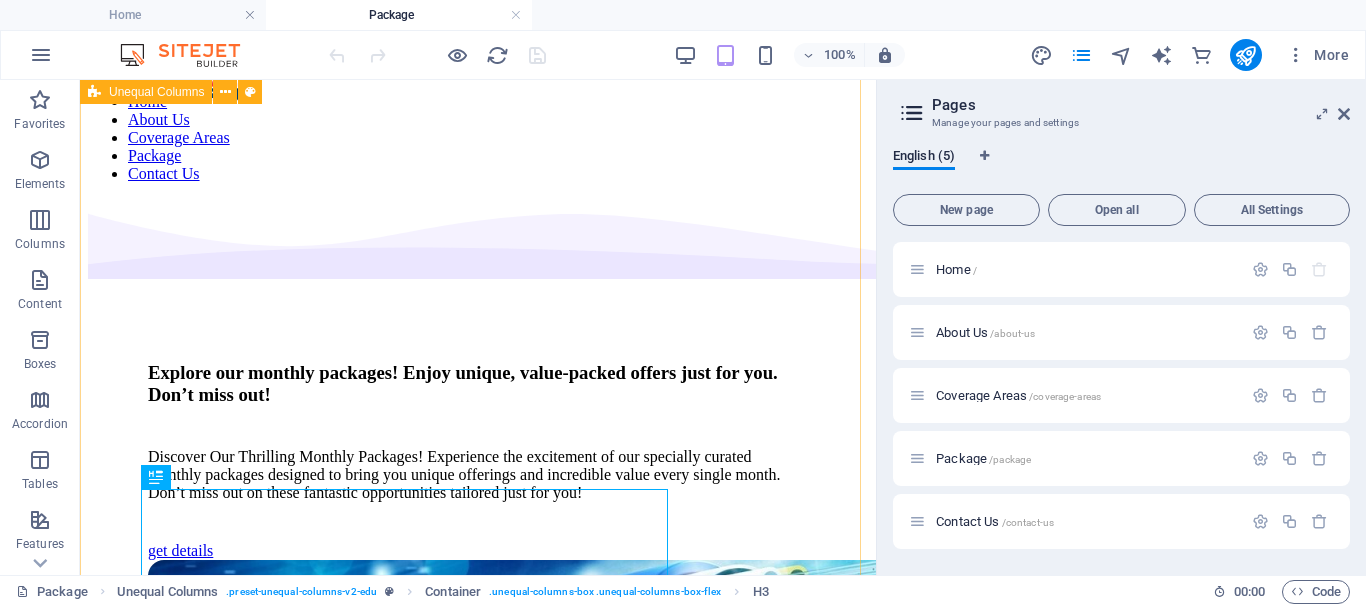 scroll, scrollTop: 13, scrollLeft: 0, axis: vertical 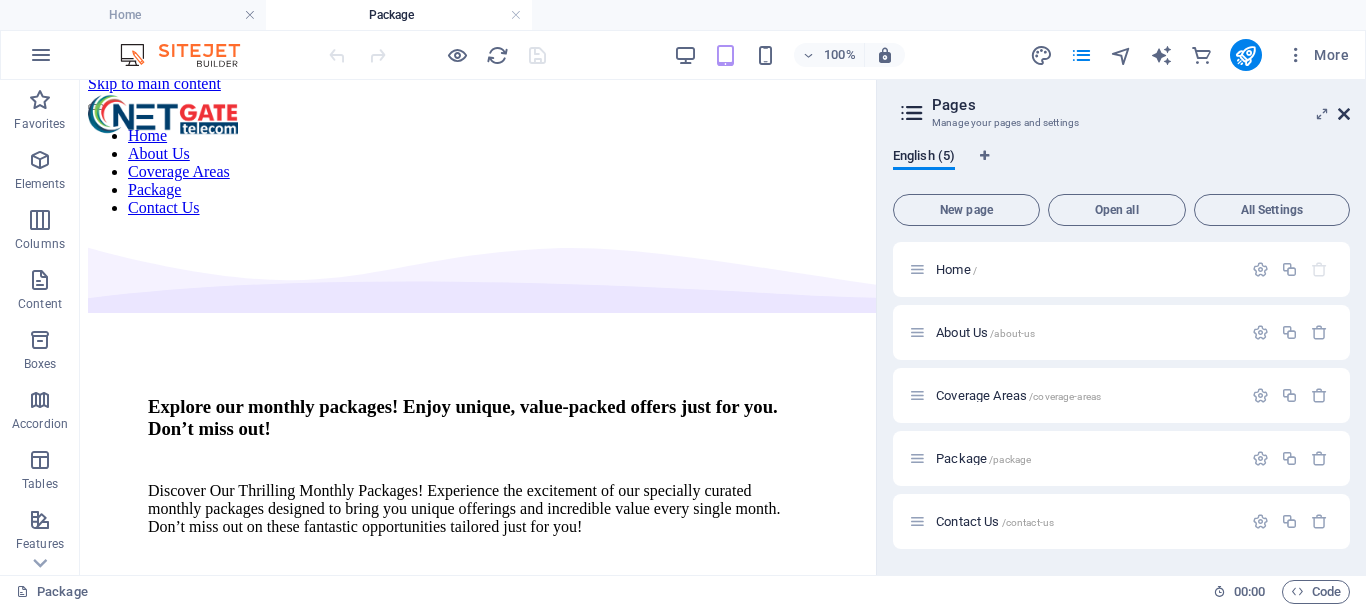 click at bounding box center (1344, 114) 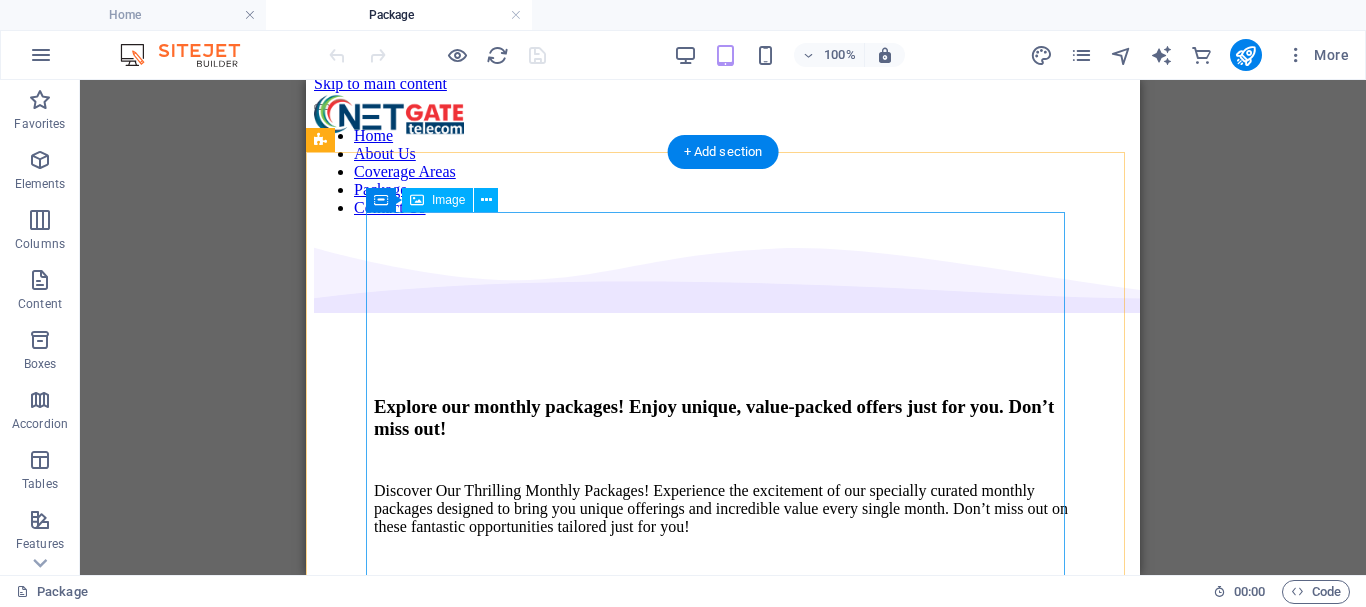 scroll, scrollTop: 113, scrollLeft: 0, axis: vertical 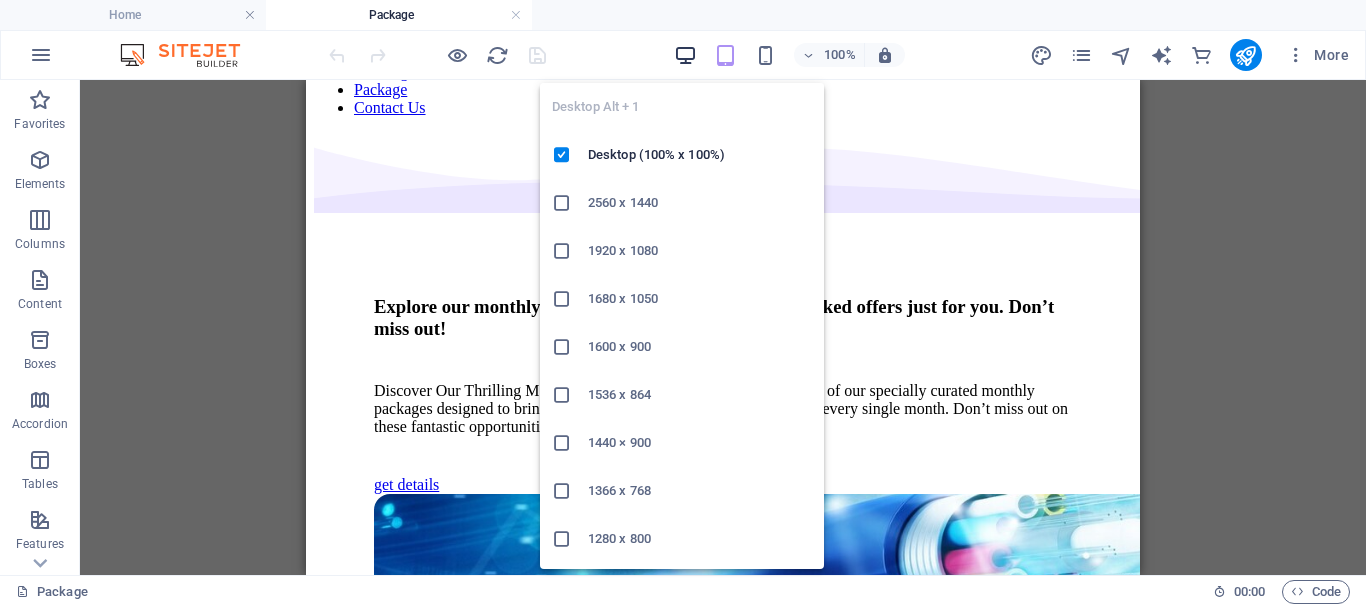 click at bounding box center [685, 55] 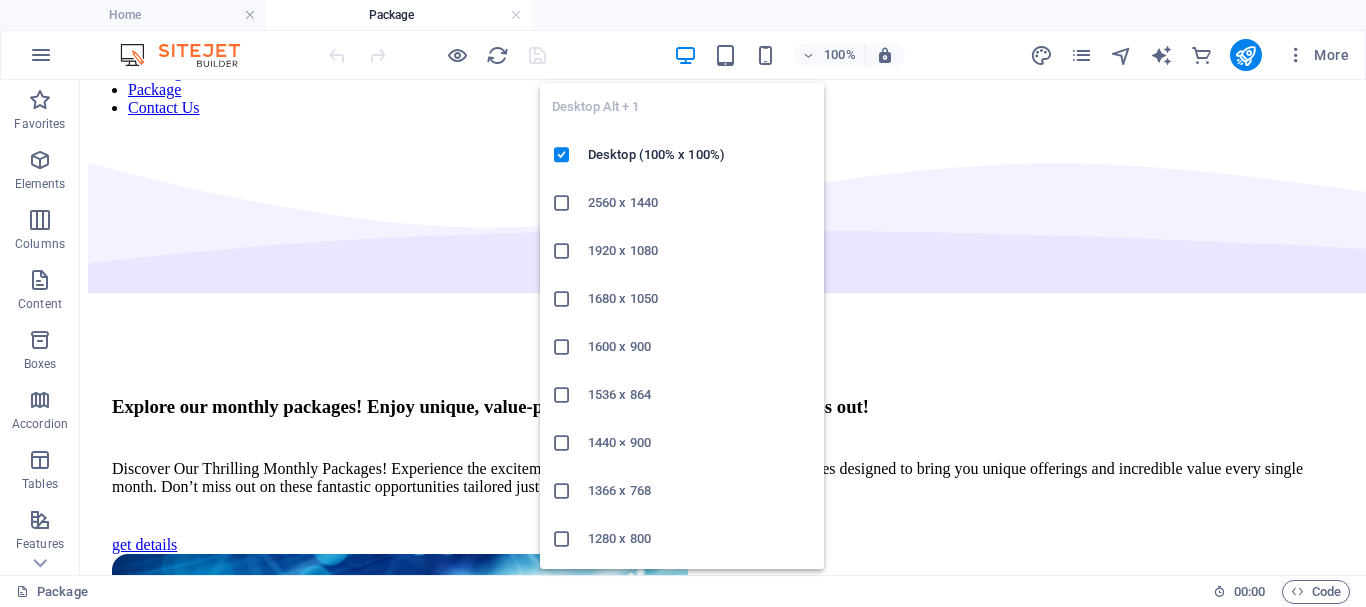 scroll, scrollTop: 120, scrollLeft: 0, axis: vertical 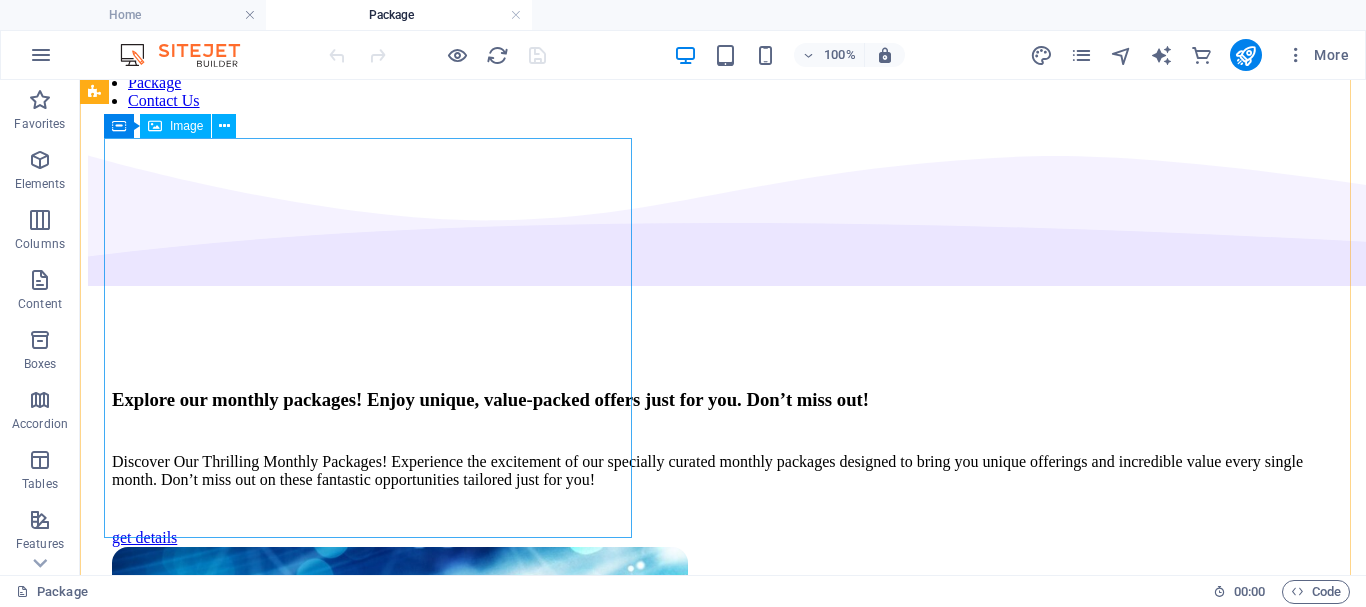 click at bounding box center (723, 749) 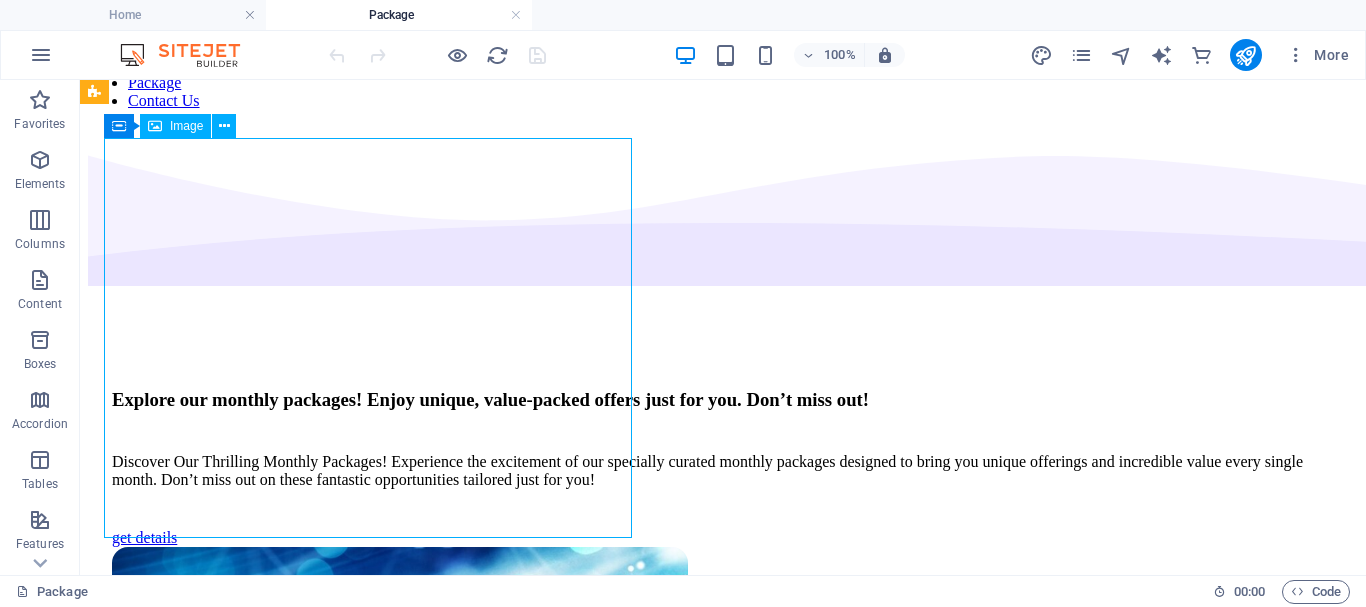 click at bounding box center (723, 749) 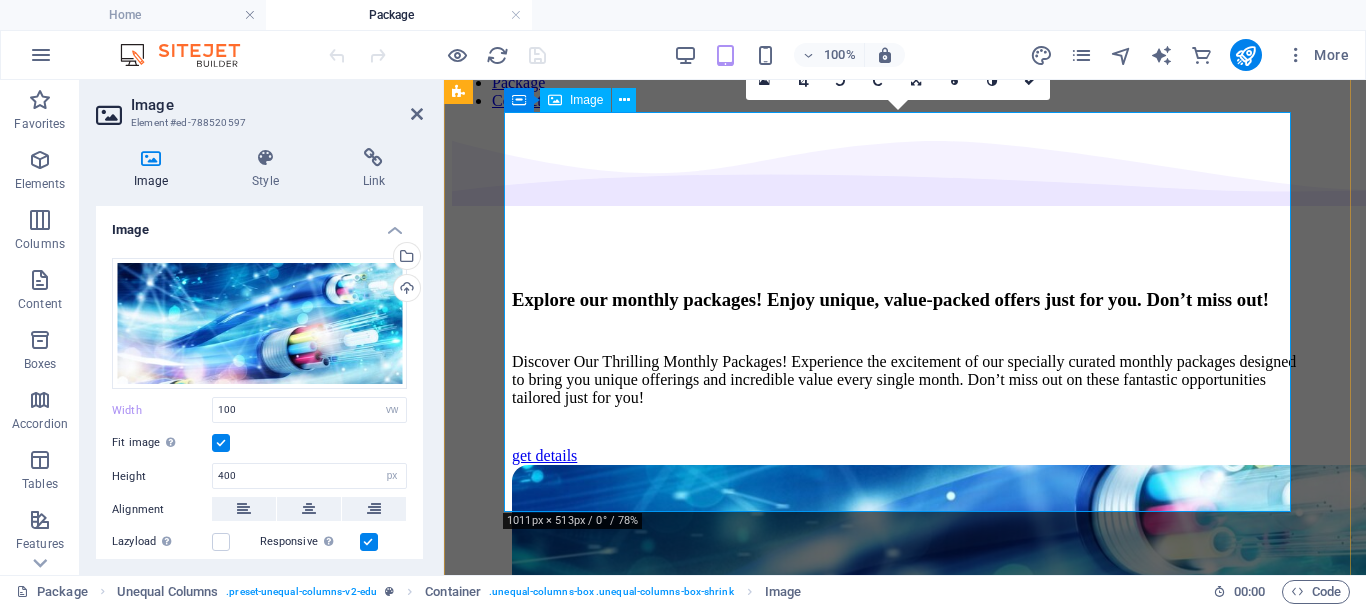 scroll, scrollTop: 113, scrollLeft: 0, axis: vertical 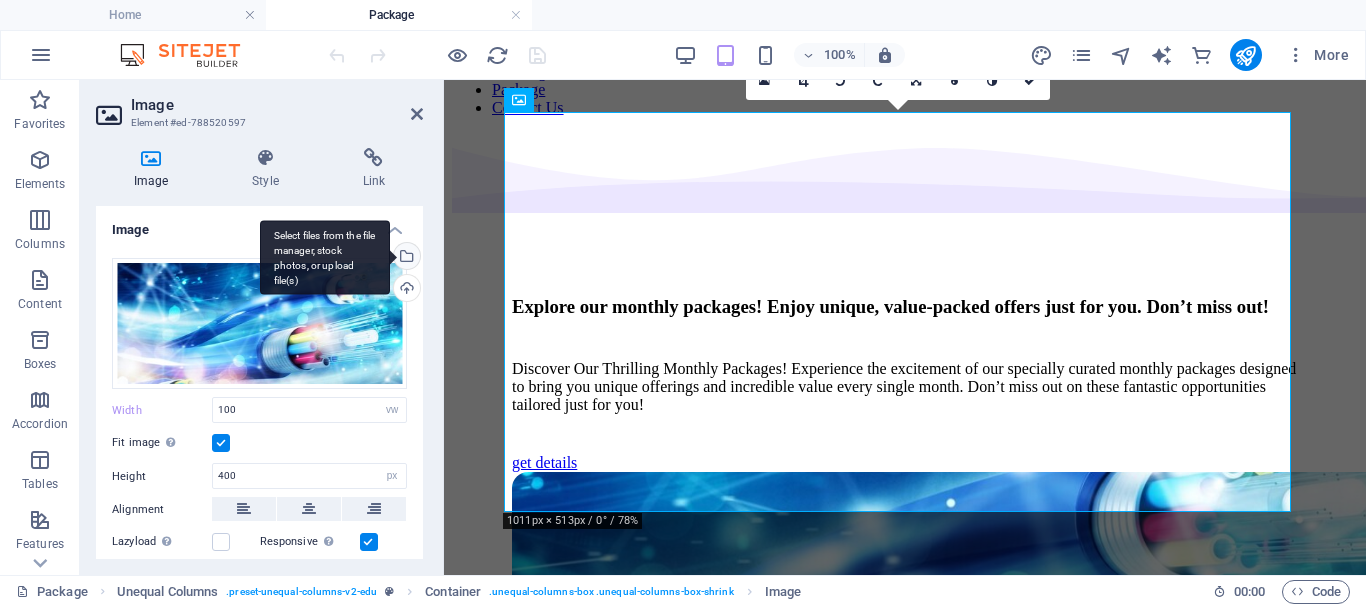 click on "Select files from the file manager, stock photos, or upload file(s)" at bounding box center [405, 258] 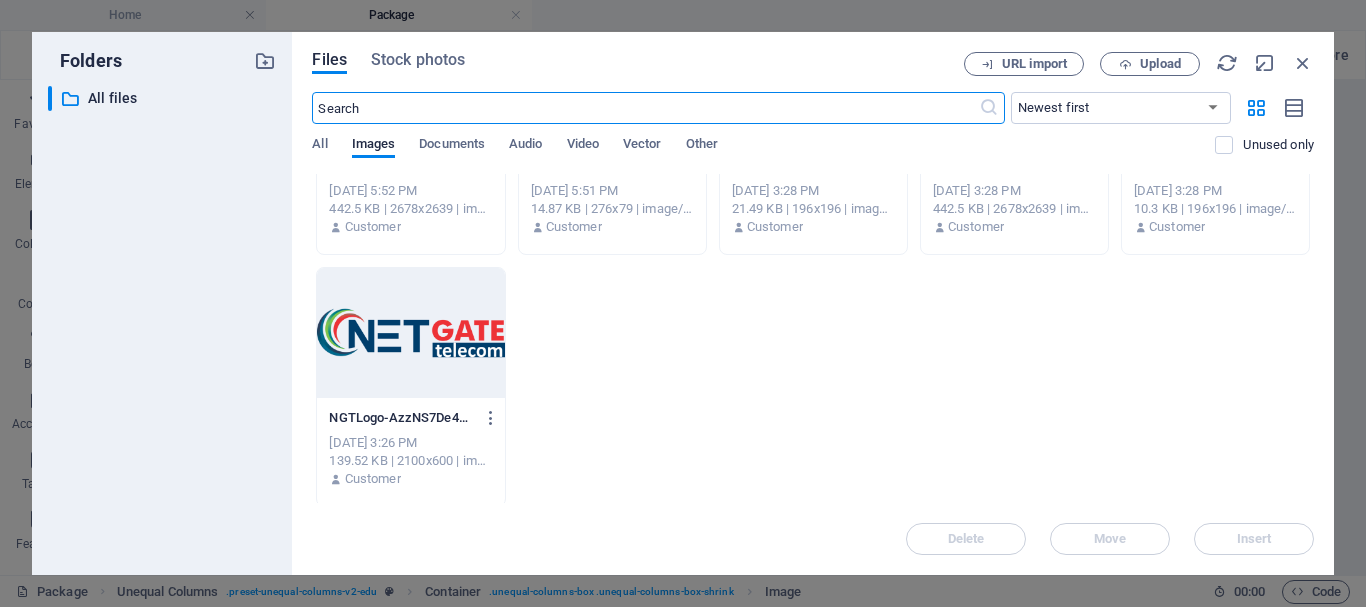 scroll, scrollTop: 2431, scrollLeft: 0, axis: vertical 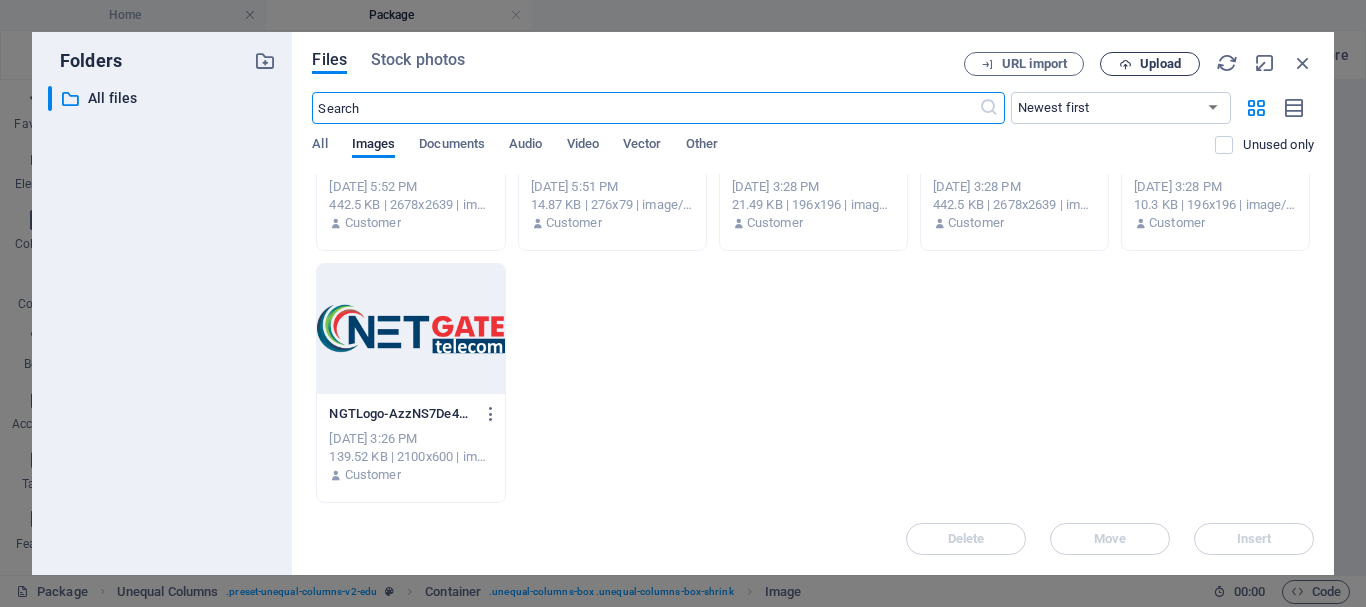 click on "Upload" at bounding box center [1150, 64] 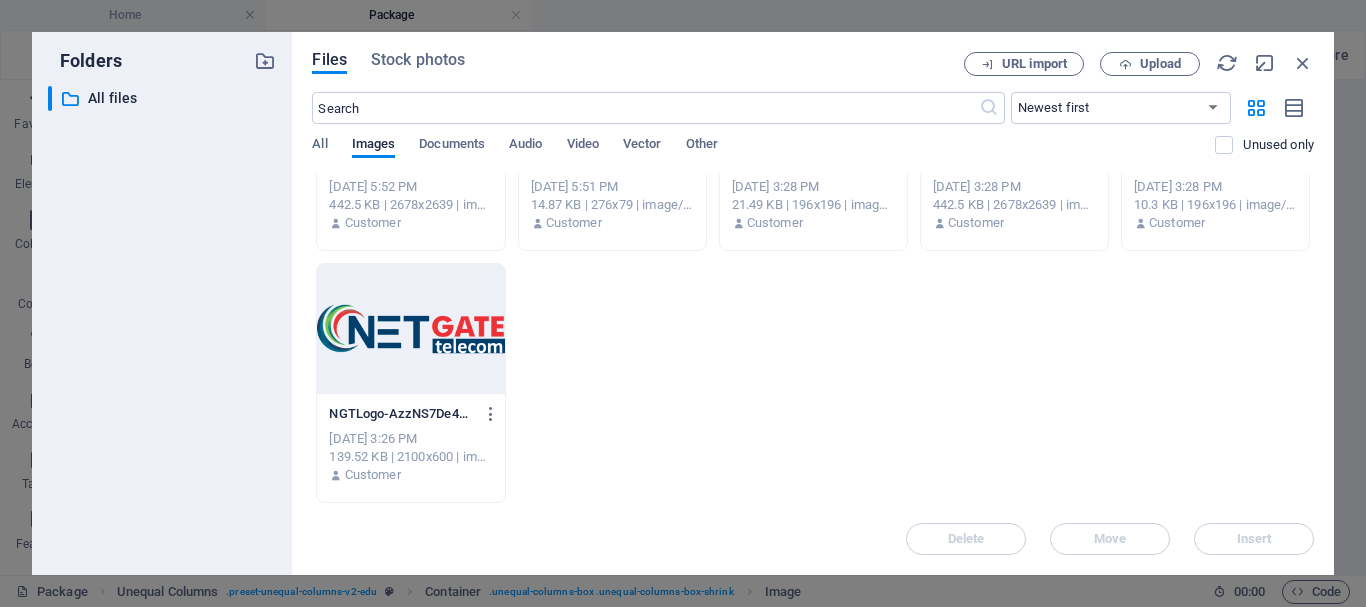 click on "Files Stock photos URL import Upload ​ Newest first Oldest first Name (A-Z) Name (Z-A) Size (0-9) Size (9-0) Resolution (0-9) Resolution (9-0) All Images Documents Audio Video Vector Other Unused only Drop files here to upload them instantly client-testimonials-nEZp-SZyrCm2zl7AXrL5dg.jpg client-testimonials-nEZp-SZyrCm2zl7AXrL5dg.jpg [DATE] 11:54 AM 55.71 KB | 900x399 | image/jpeg Customer WhatsAppImage2025-07-11at4.24.26AM-cfuGDzTqwPYtBKeEBgN12w.jpeg WhatsAppImage2025-07-11at4.24.26AM-cfuGDzTqwPYtBKeEBgN12w.jpeg [DATE] 7:17 PM 102.42 KB | 853x1280 | image/jpeg Customer WhatsAppImage2025-07-12at3.05.14PM-D_8e5gf6MtZ_rinMSXv46g.jpeg WhatsAppImage2025-07-12at3.05.14PM-D_8e5gf6MtZ_rinMSXv46g.jpeg [DATE] 7:17 PM 626.15 KB | 3024x4032 | image/jpeg Customer WhatsAppImage2025-07-08at1.57.54PM-gJTLNsNK9gclVq78UxJz7w-HHbygegZk7uzu2qgA4EnnA.jpeg WhatsAppImage2025-07-08at1.57.54PM-gJTLNsNK9gclVq78UxJz7w-HHbygegZk7uzu2qgA4EnnA.jpeg [DATE] 3:45 PM 64.61 KB | 1024x607 | image/jpeg Customer Delete" at bounding box center [813, 303] 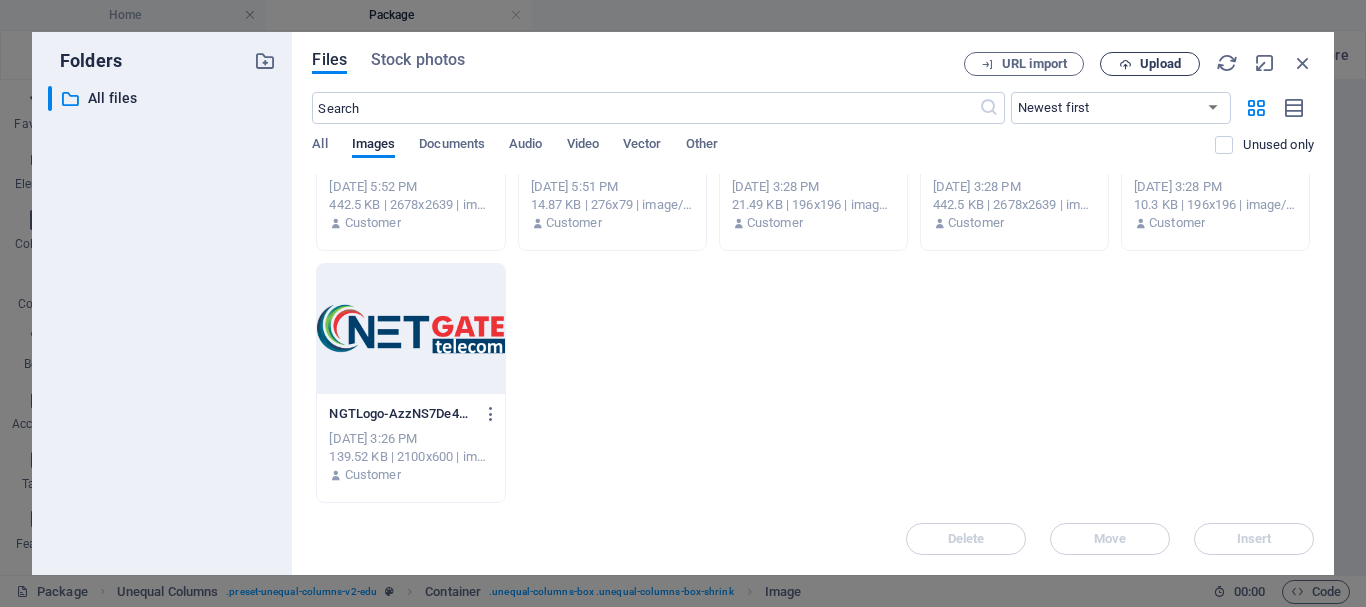 click on "Upload" at bounding box center [1160, 64] 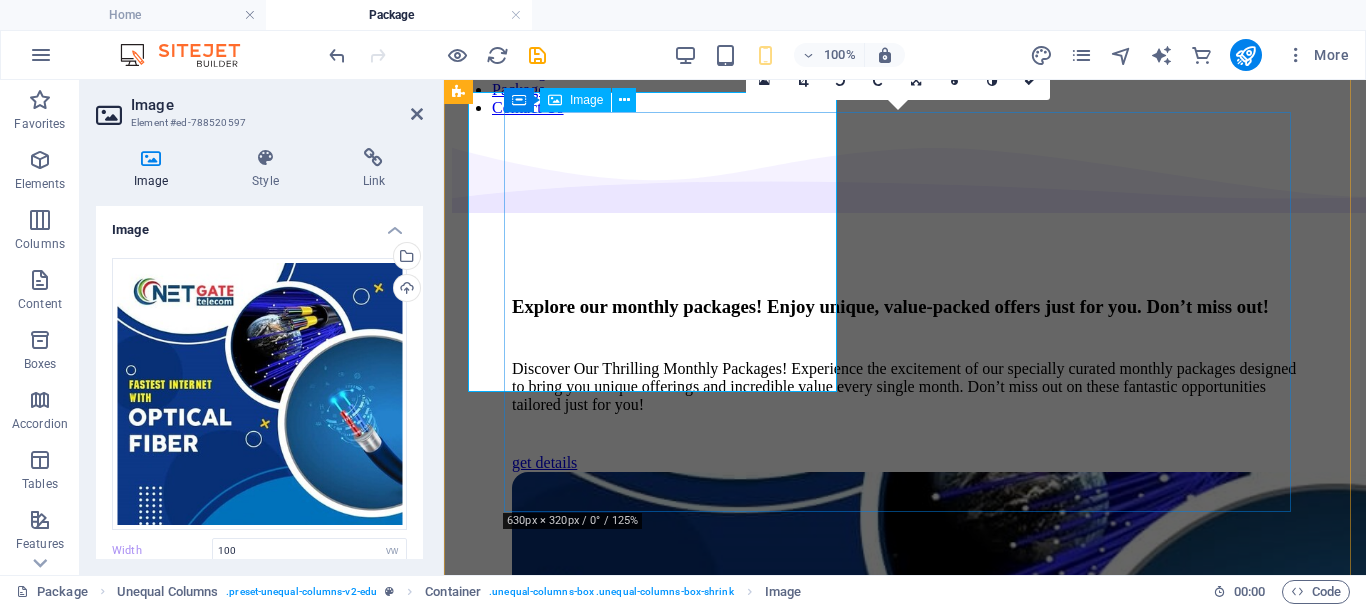 type on "400" 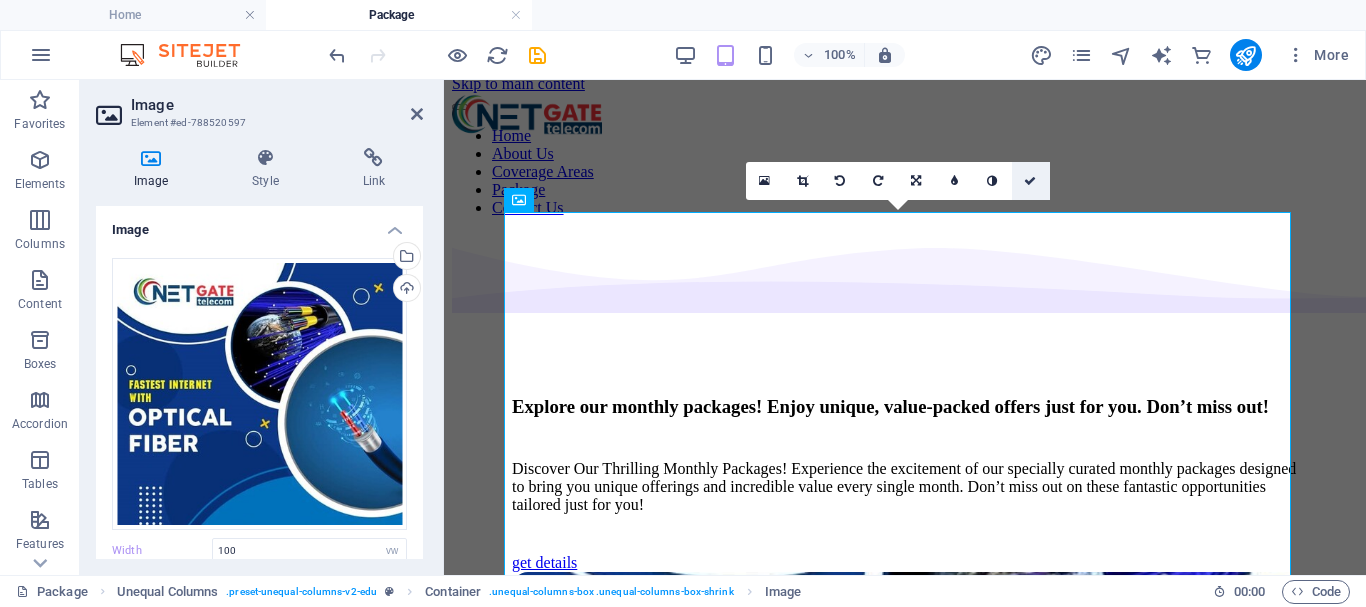click at bounding box center (1031, 181) 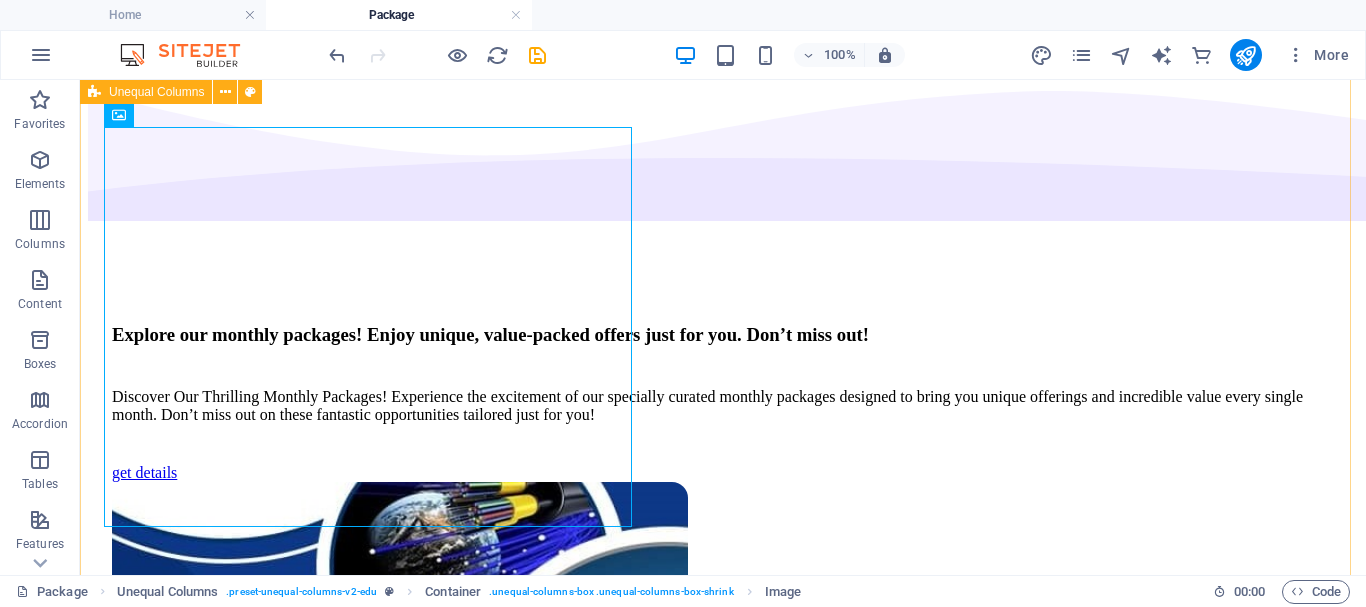 scroll, scrollTop: 217, scrollLeft: 0, axis: vertical 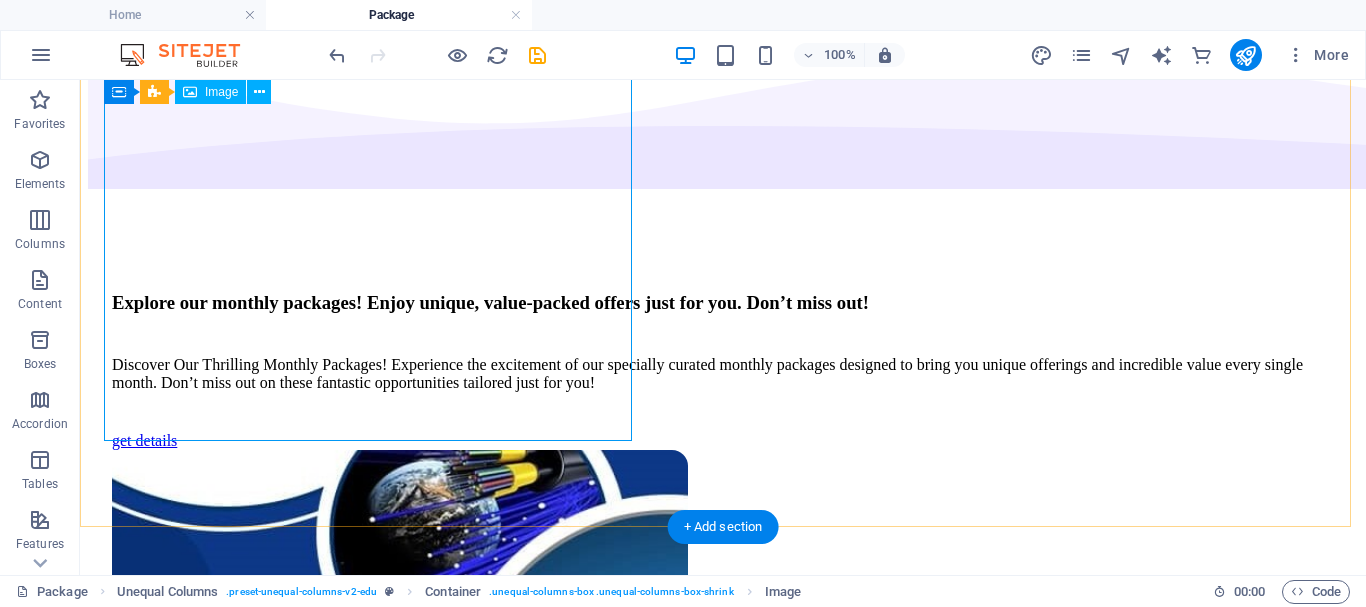 click at bounding box center (723, 652) 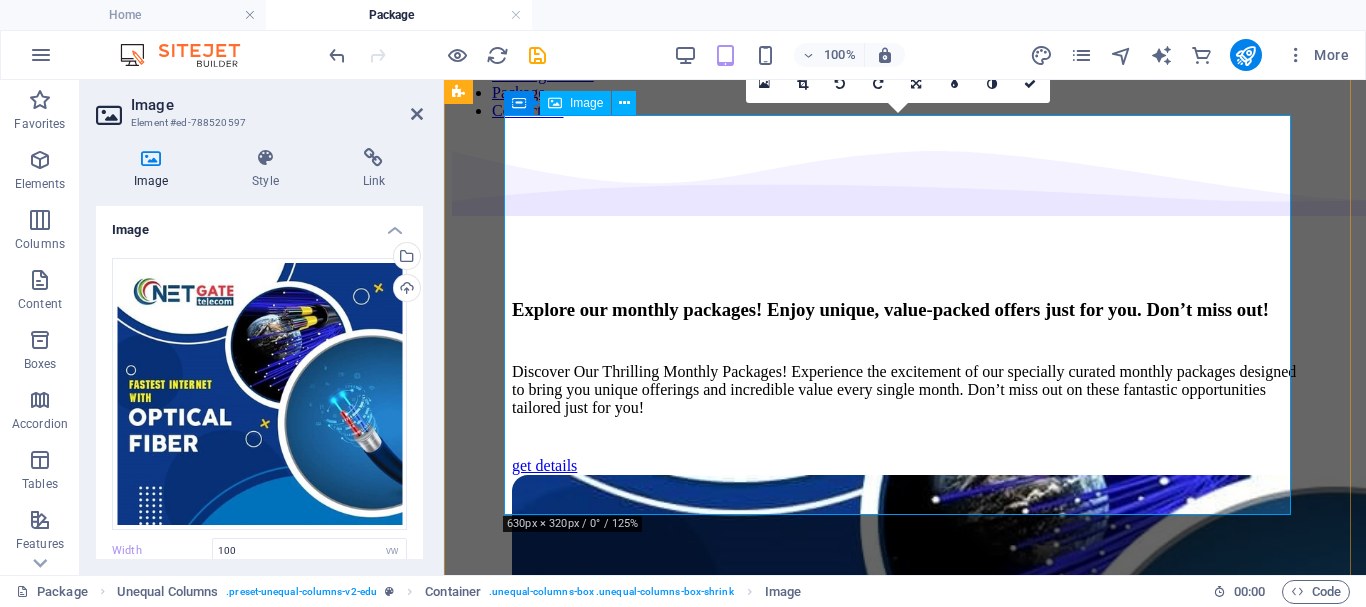 scroll, scrollTop: 10, scrollLeft: 0, axis: vertical 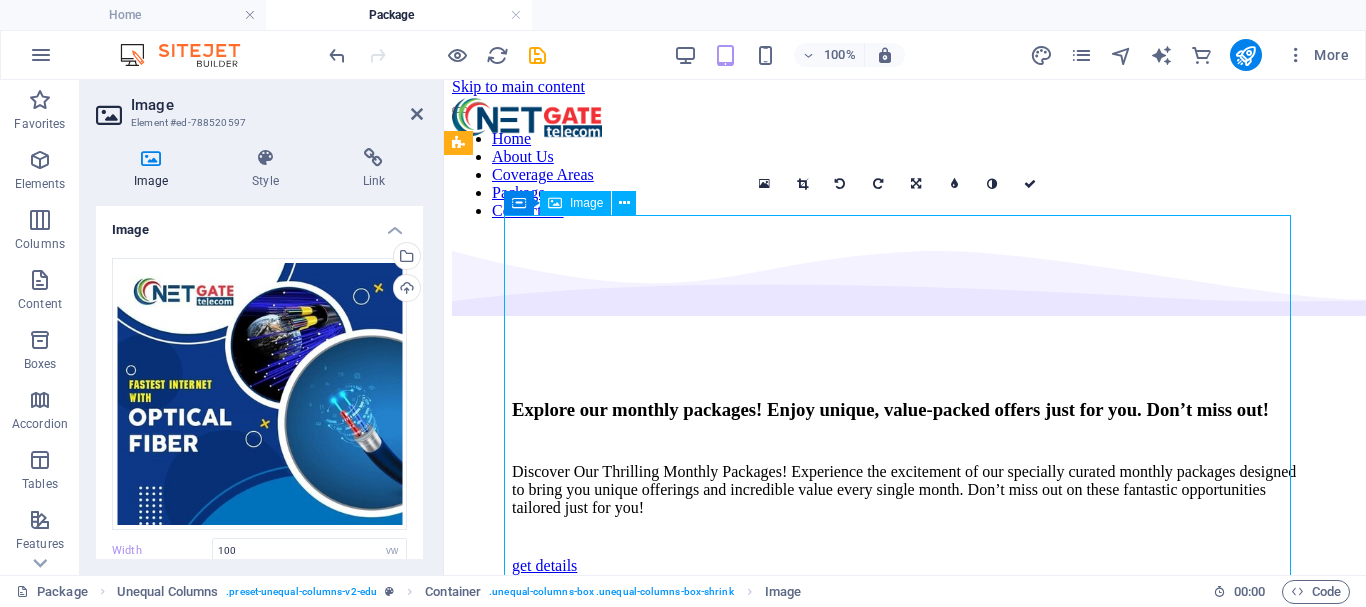 drag, startPoint x: 1189, startPoint y: 263, endPoint x: 1162, endPoint y: 262, distance: 27.018513 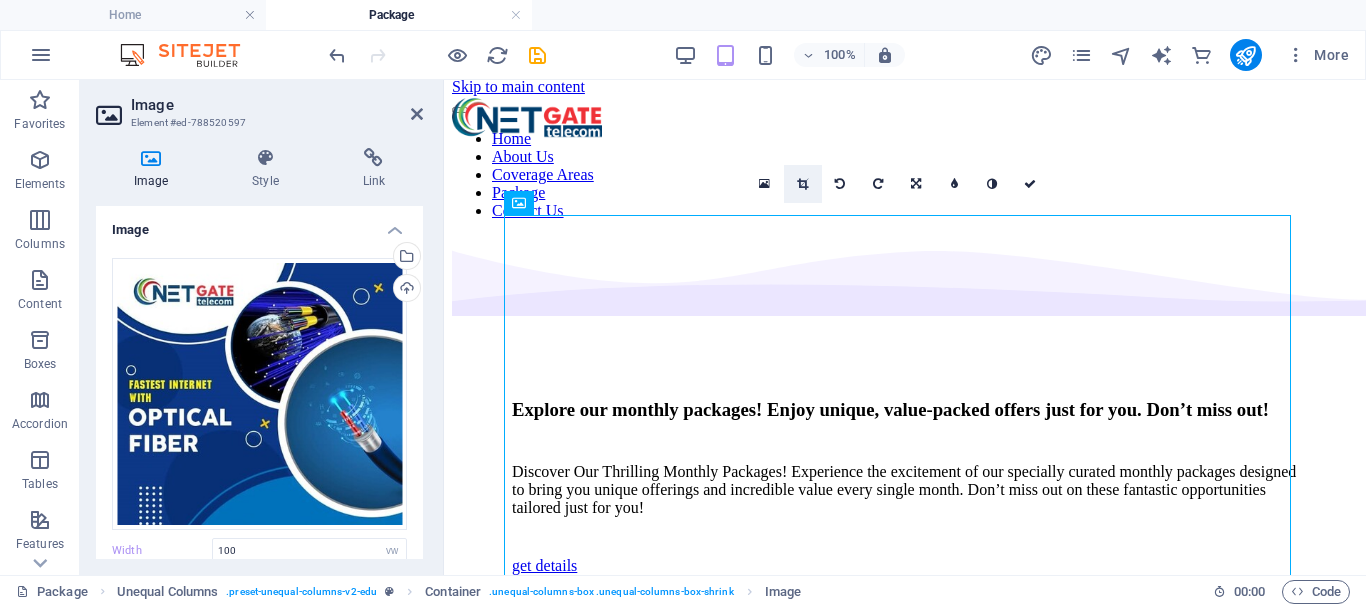 click at bounding box center (802, 184) 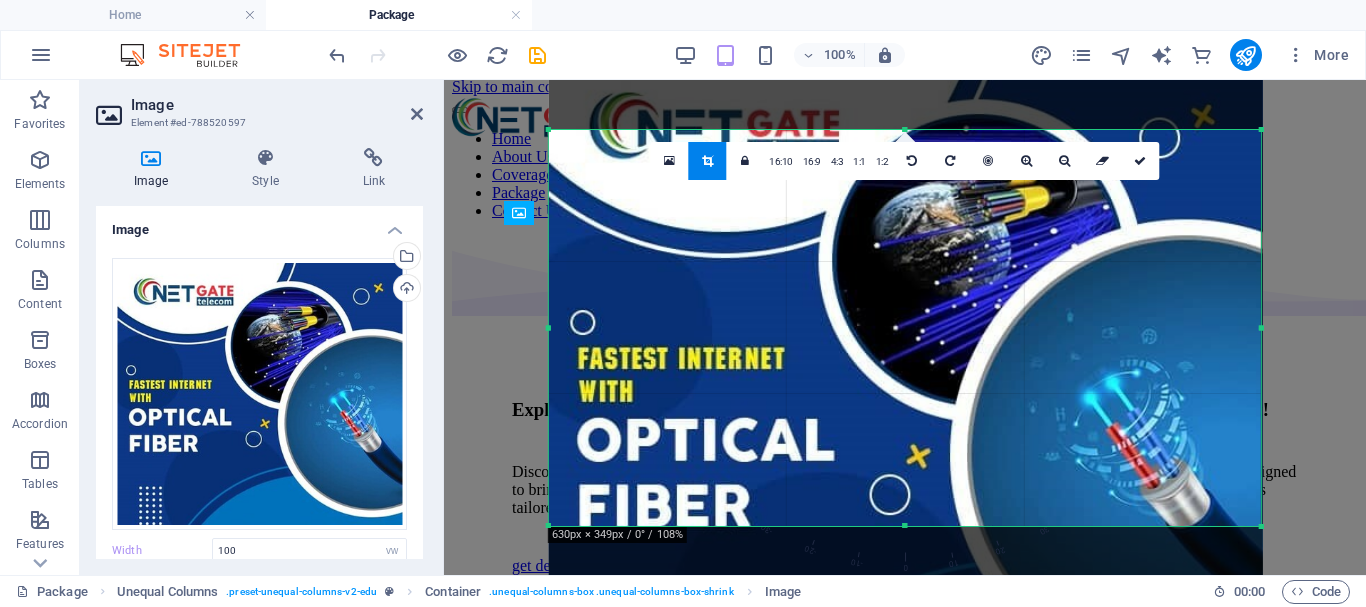 drag, startPoint x: 1244, startPoint y: 130, endPoint x: 1281, endPoint y: 92, distance: 53.037724 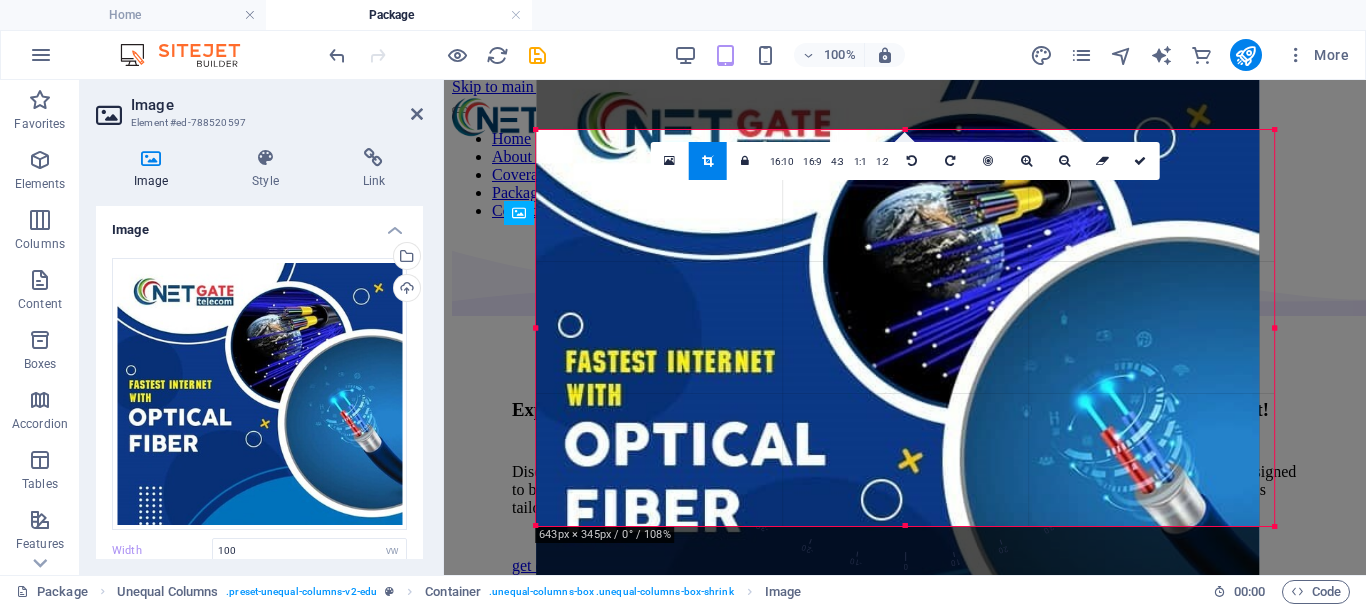 drag, startPoint x: 1262, startPoint y: 531, endPoint x: 1292, endPoint y: 556, distance: 39.051247 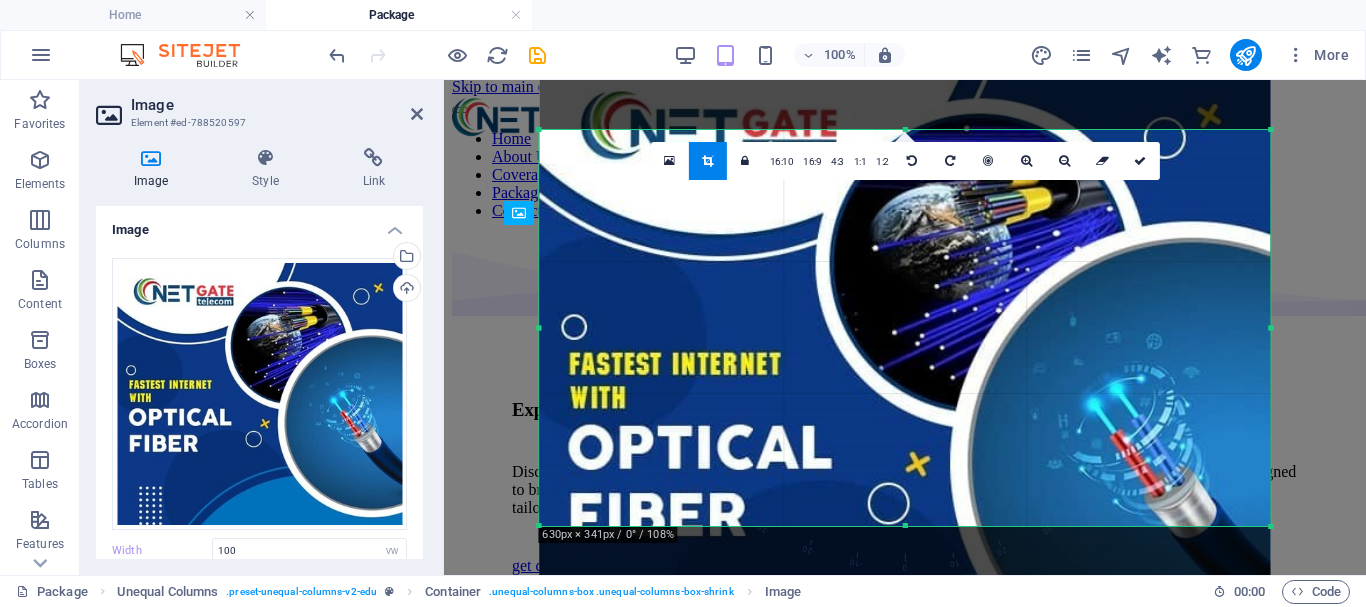 drag, startPoint x: 1264, startPoint y: 531, endPoint x: 1277, endPoint y: 539, distance: 15.264338 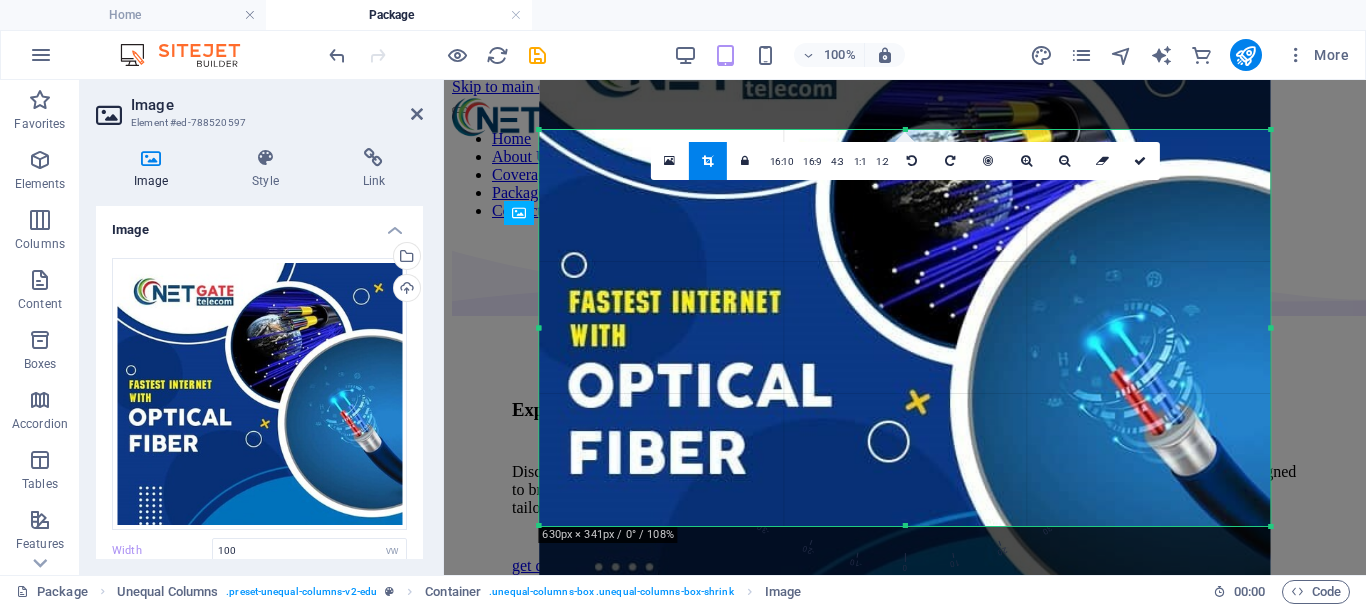 drag, startPoint x: 1042, startPoint y: 413, endPoint x: 1047, endPoint y: 351, distance: 62.201286 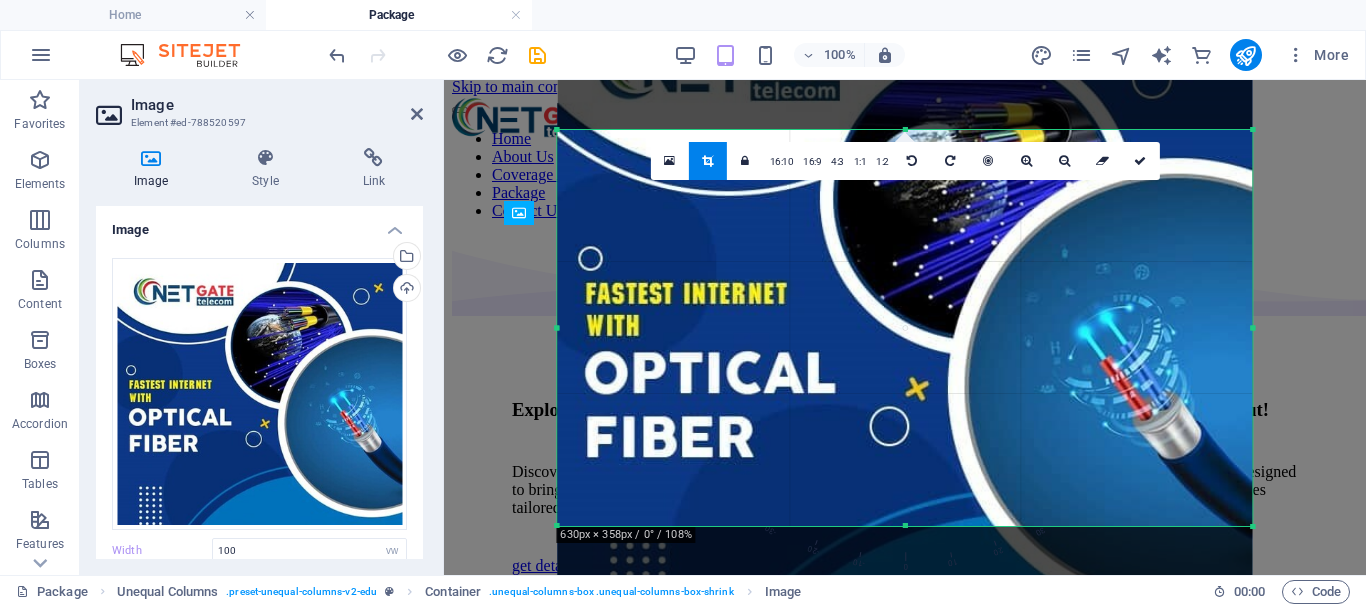 drag, startPoint x: 1269, startPoint y: 527, endPoint x: 1233, endPoint y: 554, distance: 45 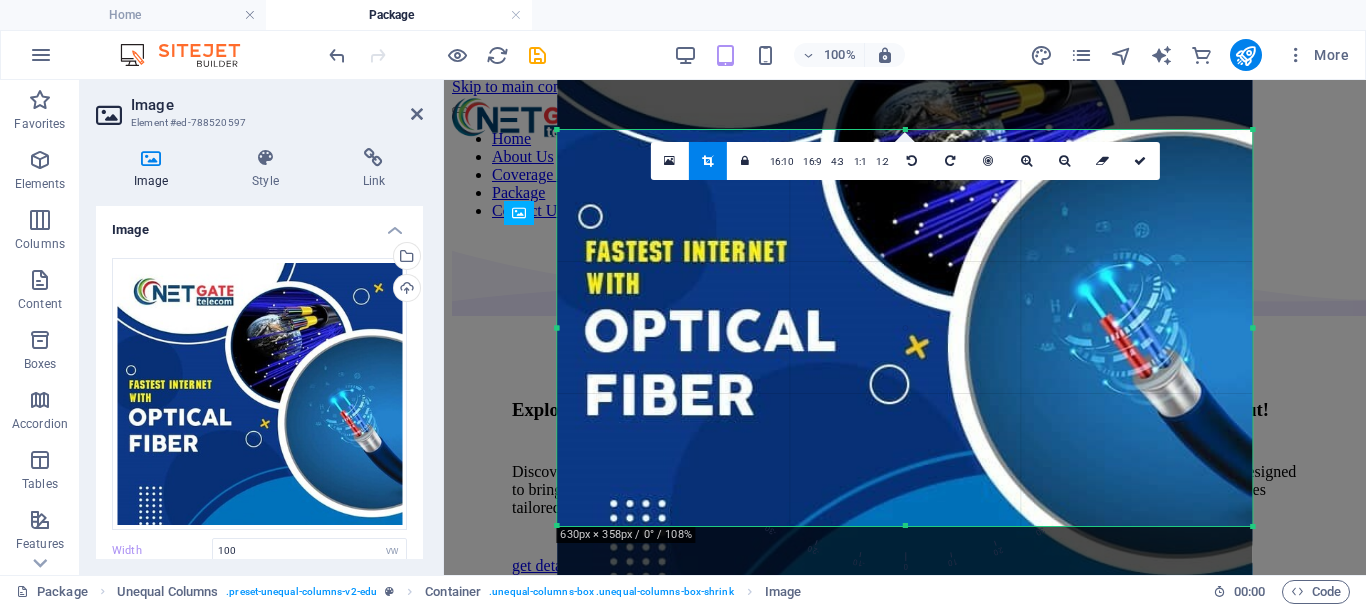 drag, startPoint x: 1049, startPoint y: 420, endPoint x: 1049, endPoint y: 378, distance: 42 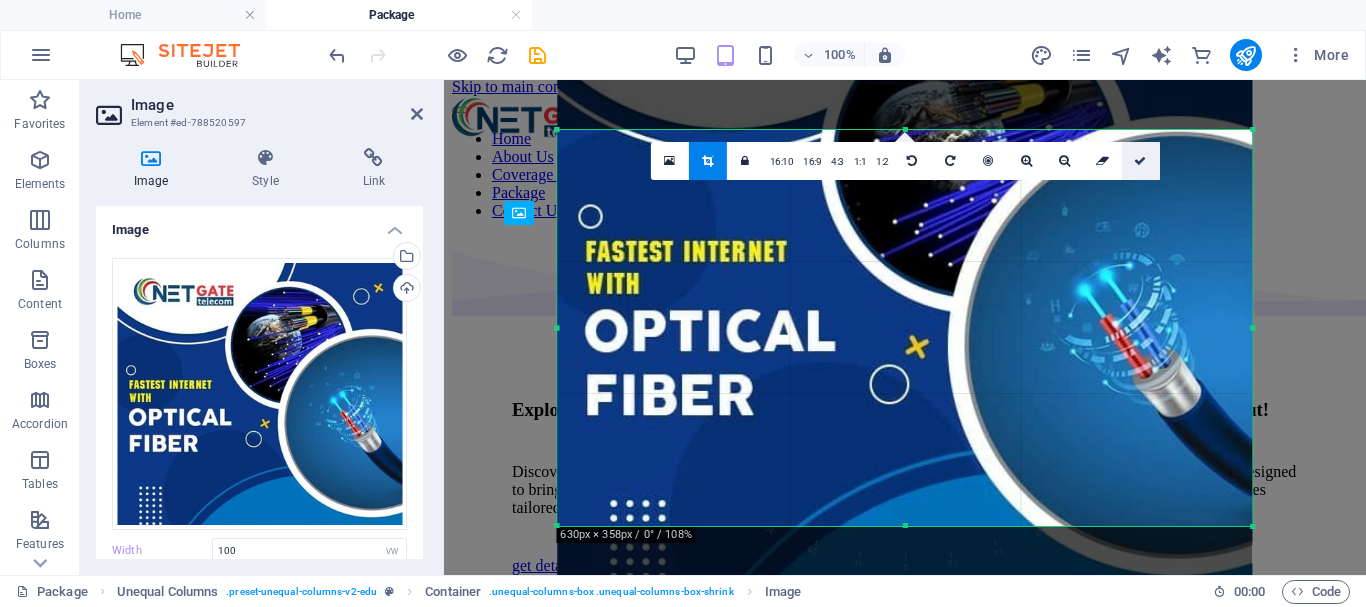 click at bounding box center [1141, 161] 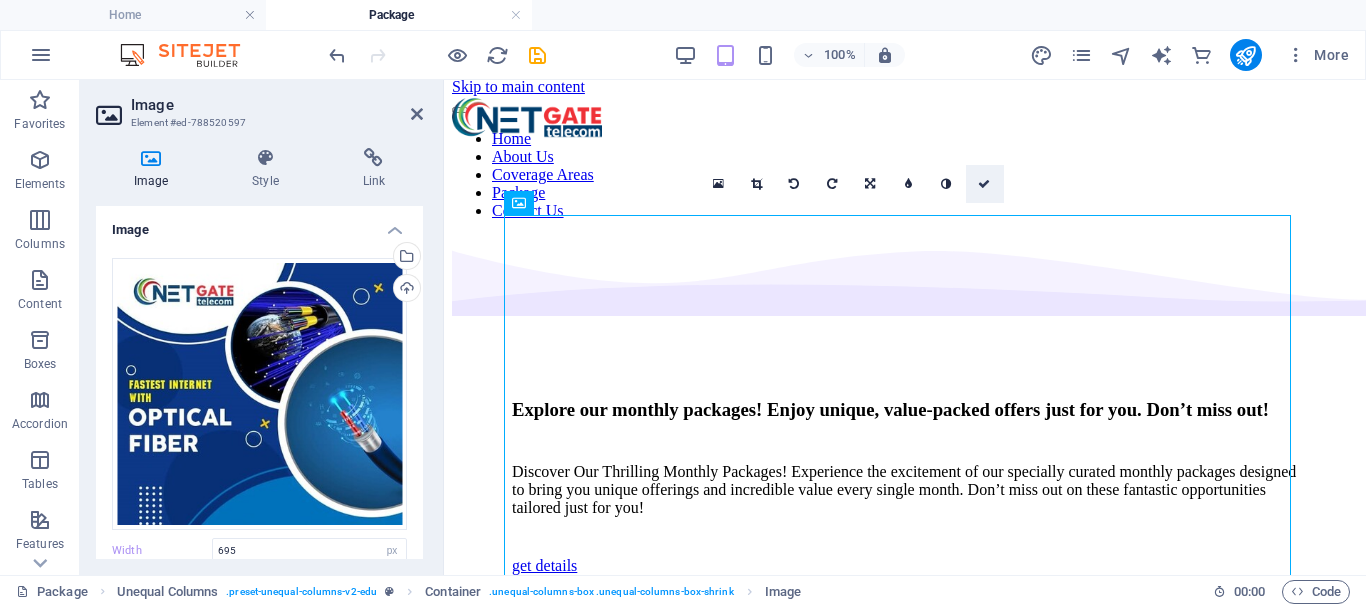 click at bounding box center [984, 184] 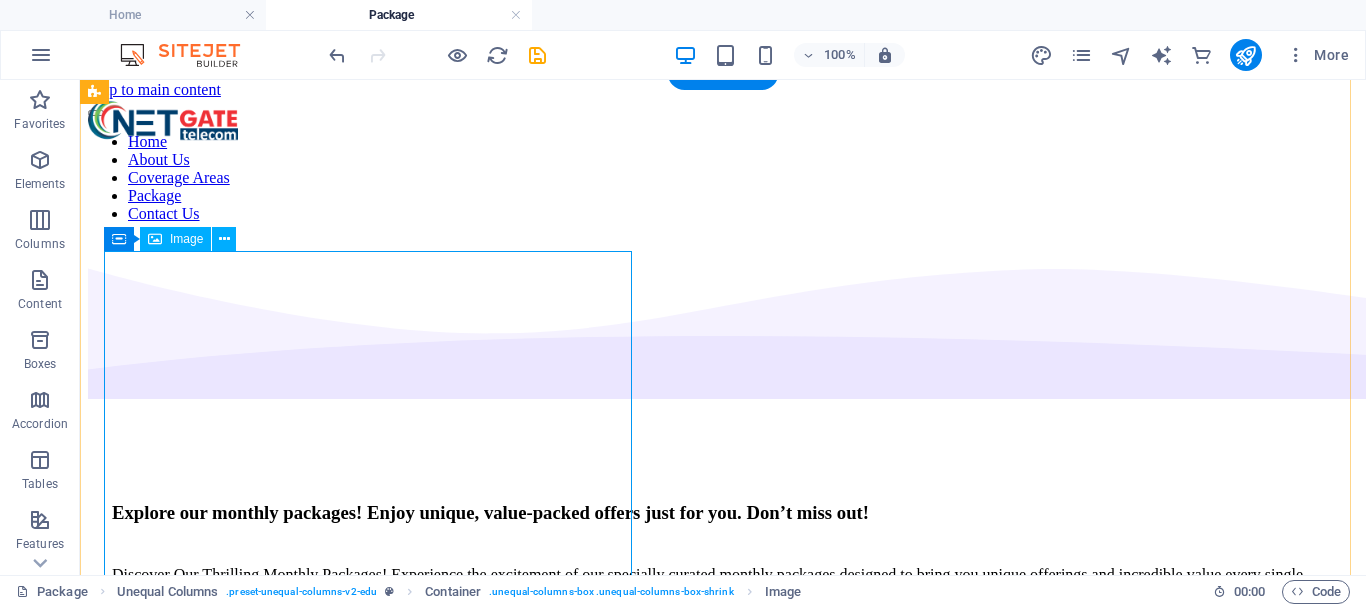 scroll, scrollTop: 0, scrollLeft: 0, axis: both 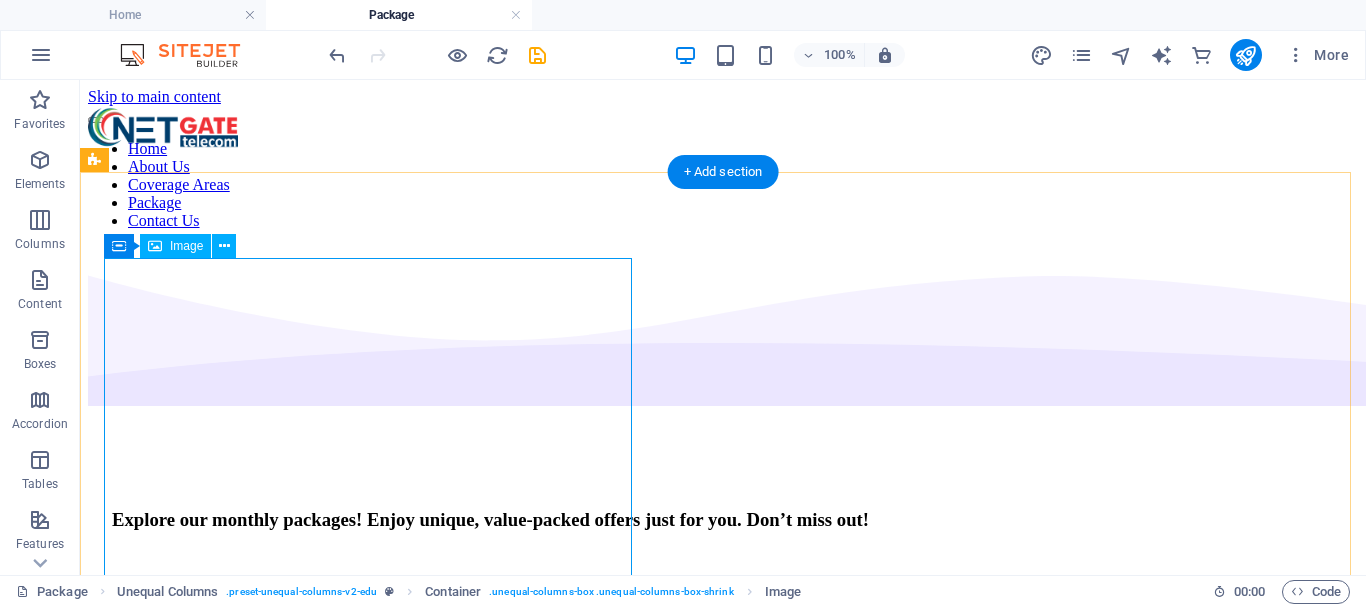 click at bounding box center [723, 869] 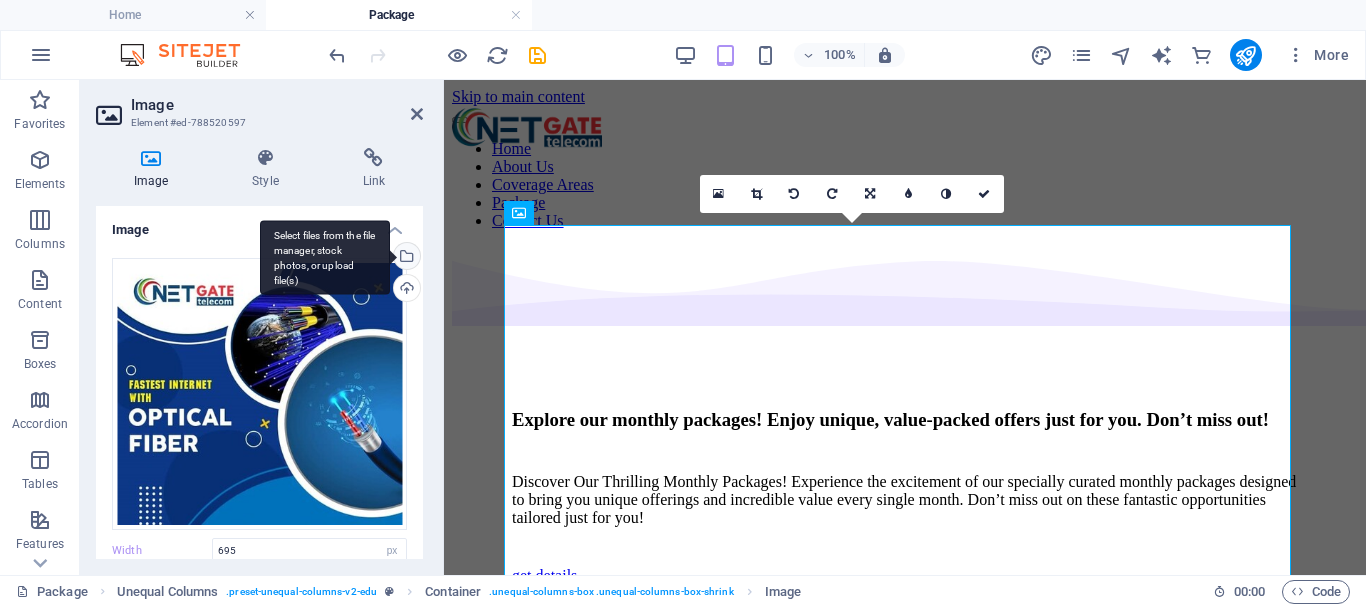 click on "Select files from the file manager, stock photos, or upload file(s)" at bounding box center [325, 257] 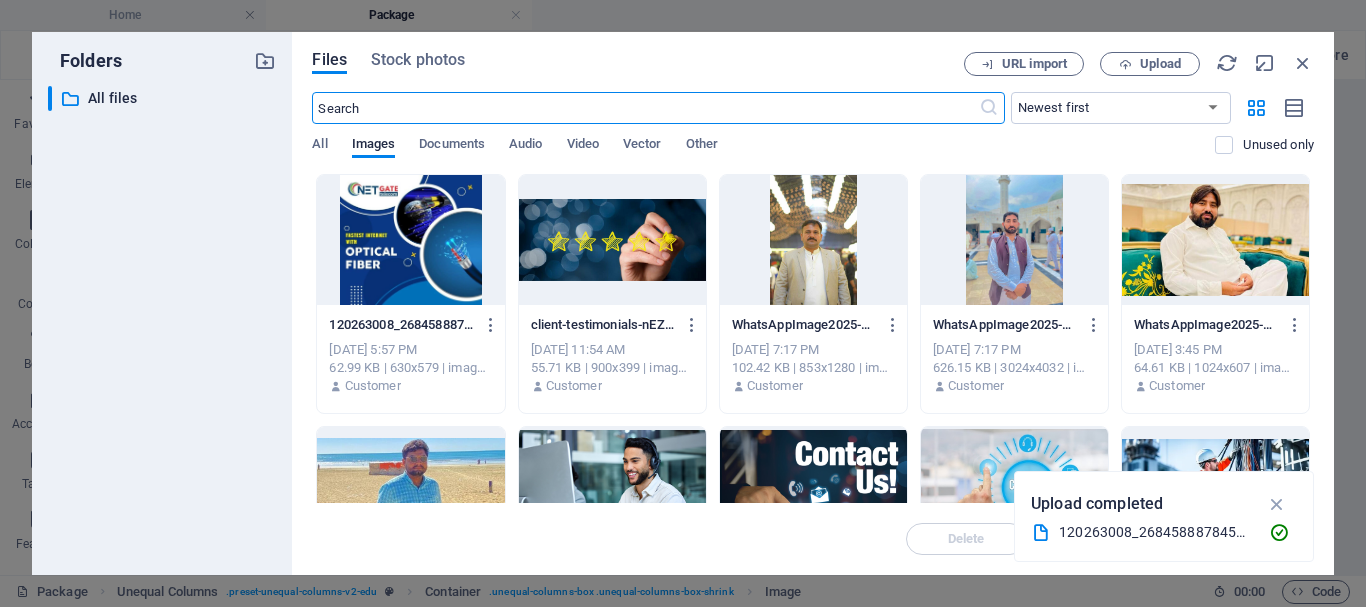 type on "100" 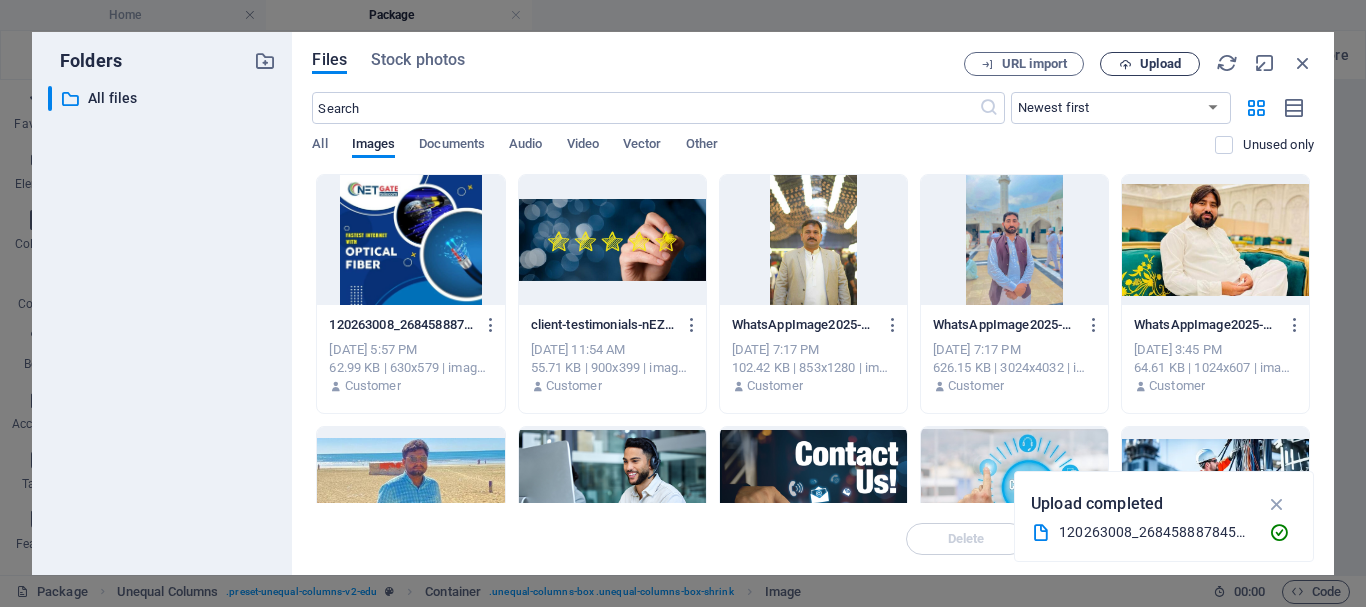click on "Upload" at bounding box center (1160, 64) 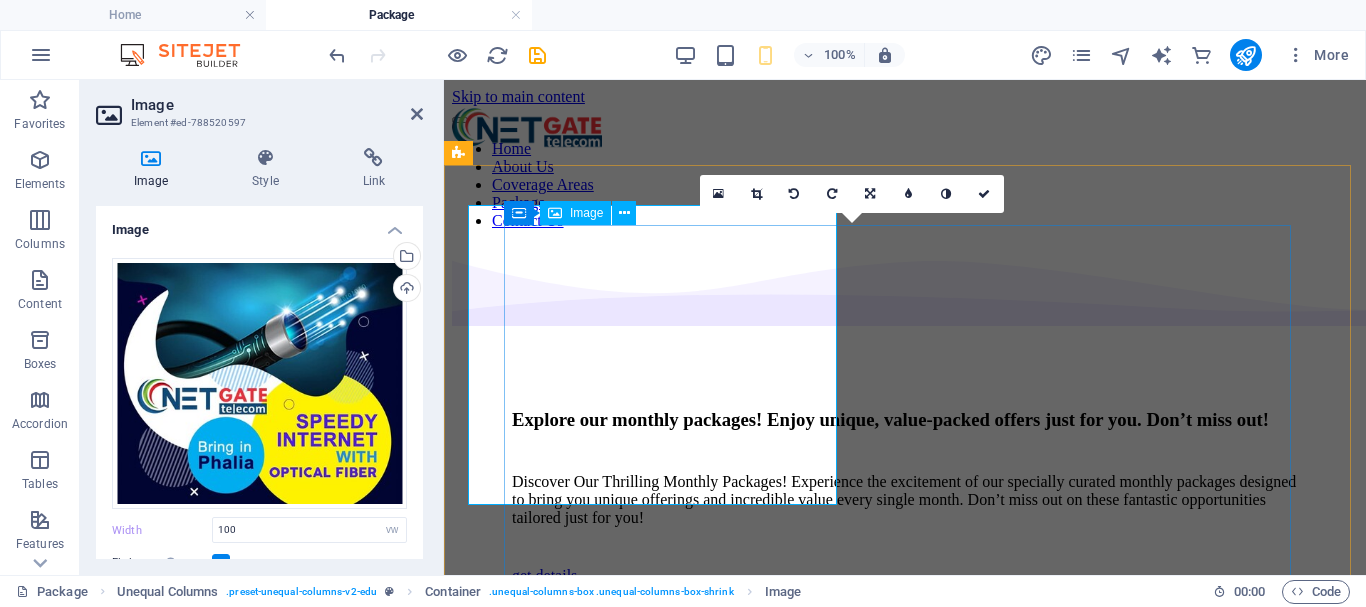 type on "695" 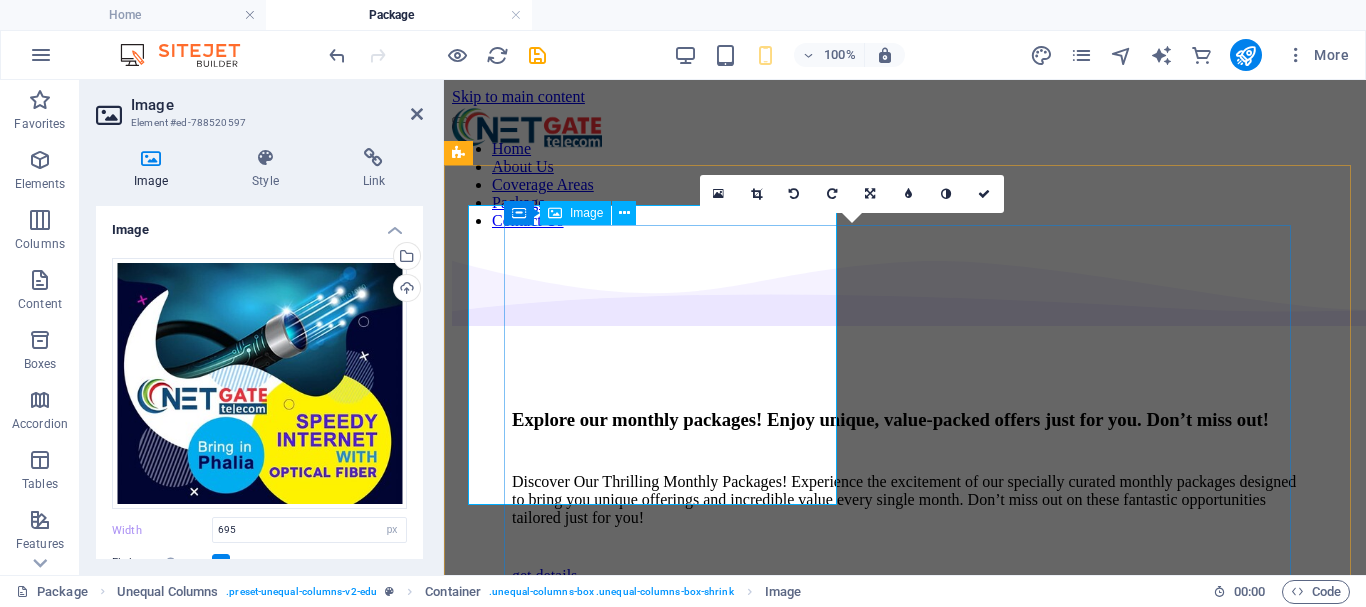 type on "400" 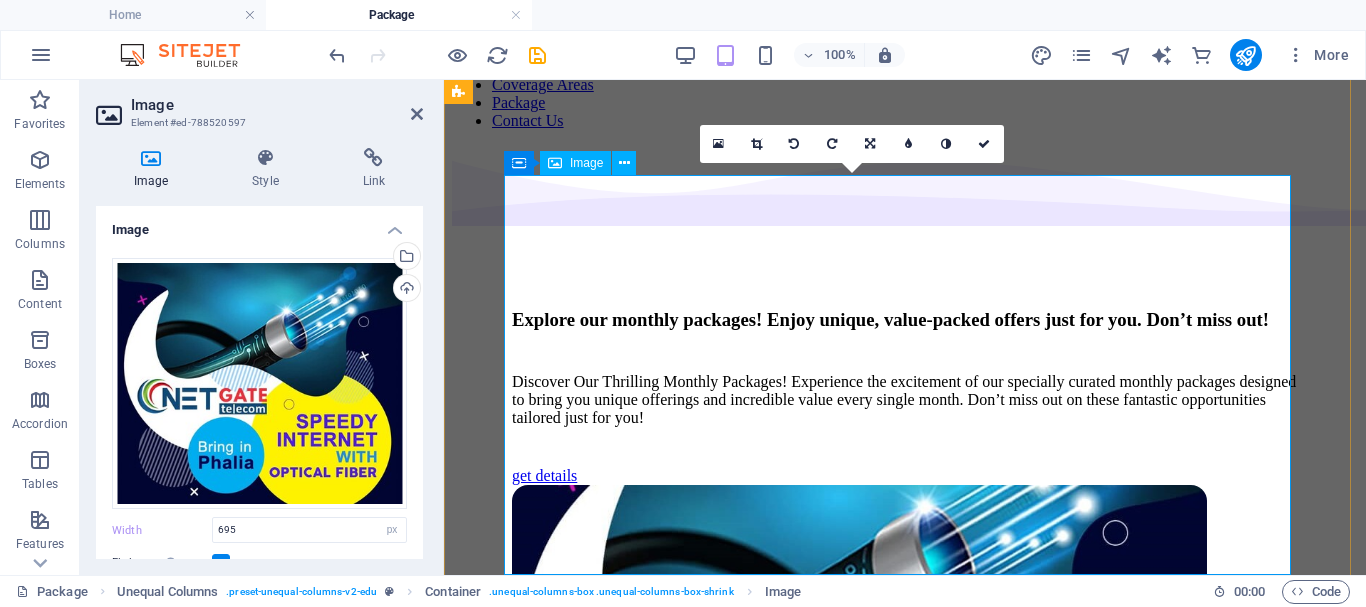 scroll, scrollTop: 0, scrollLeft: 0, axis: both 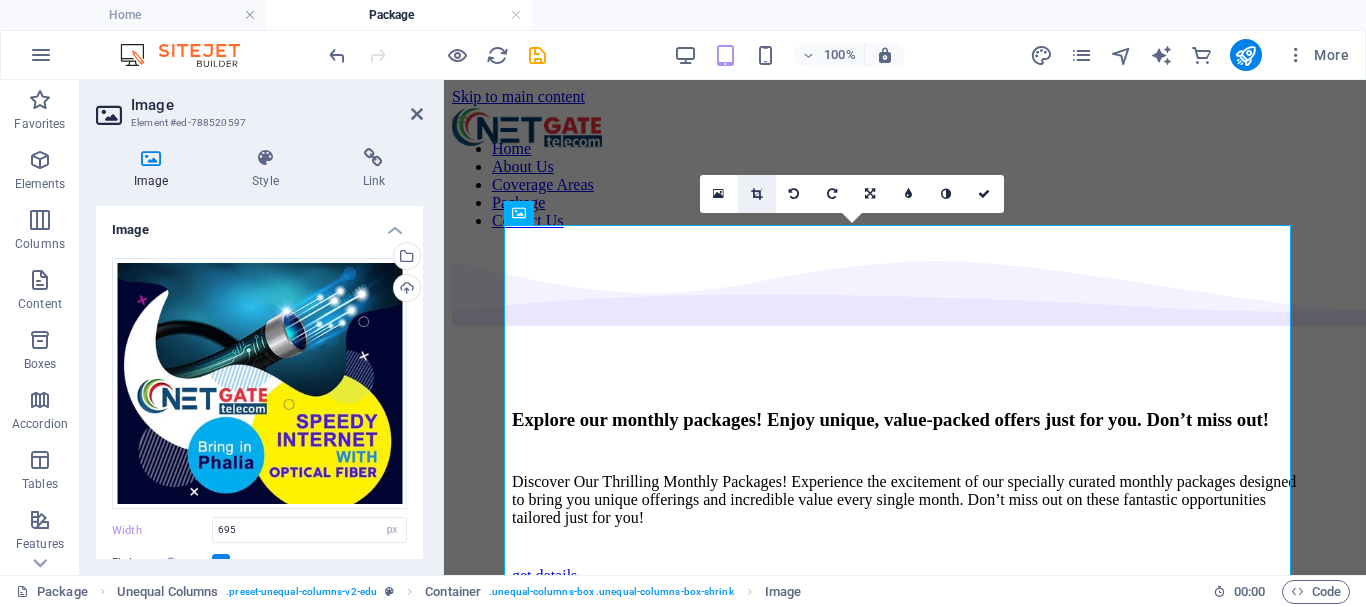 click at bounding box center [756, 194] 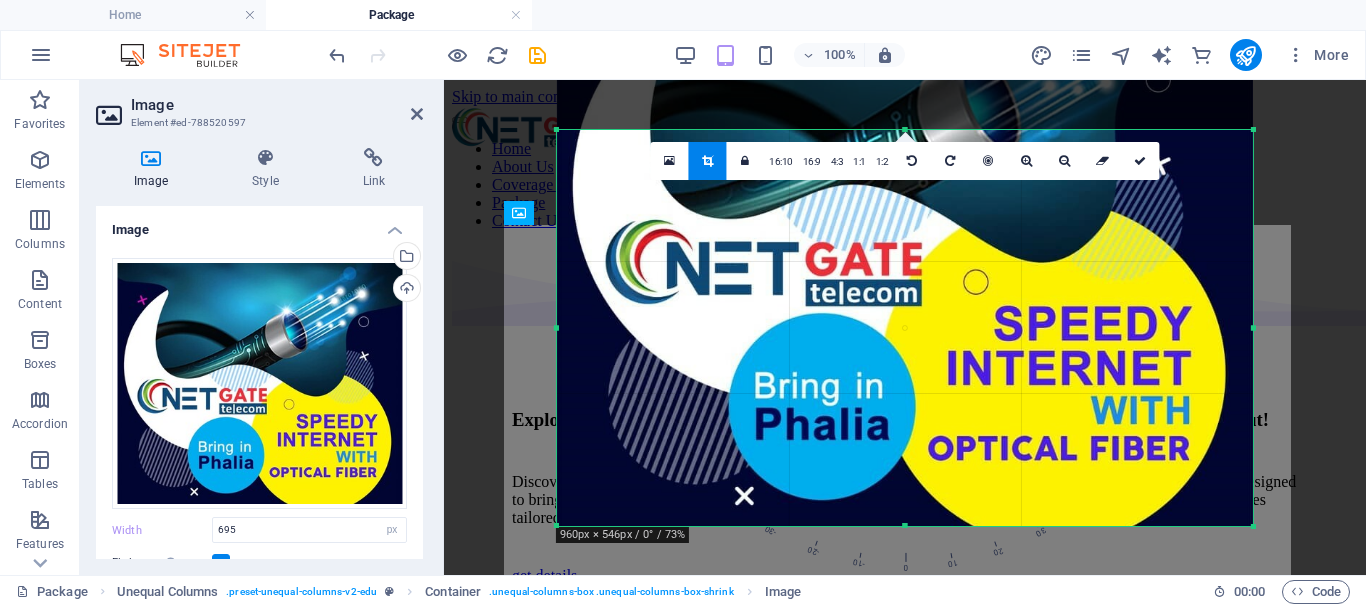drag, startPoint x: 836, startPoint y: 324, endPoint x: 841, endPoint y: 234, distance: 90.13878 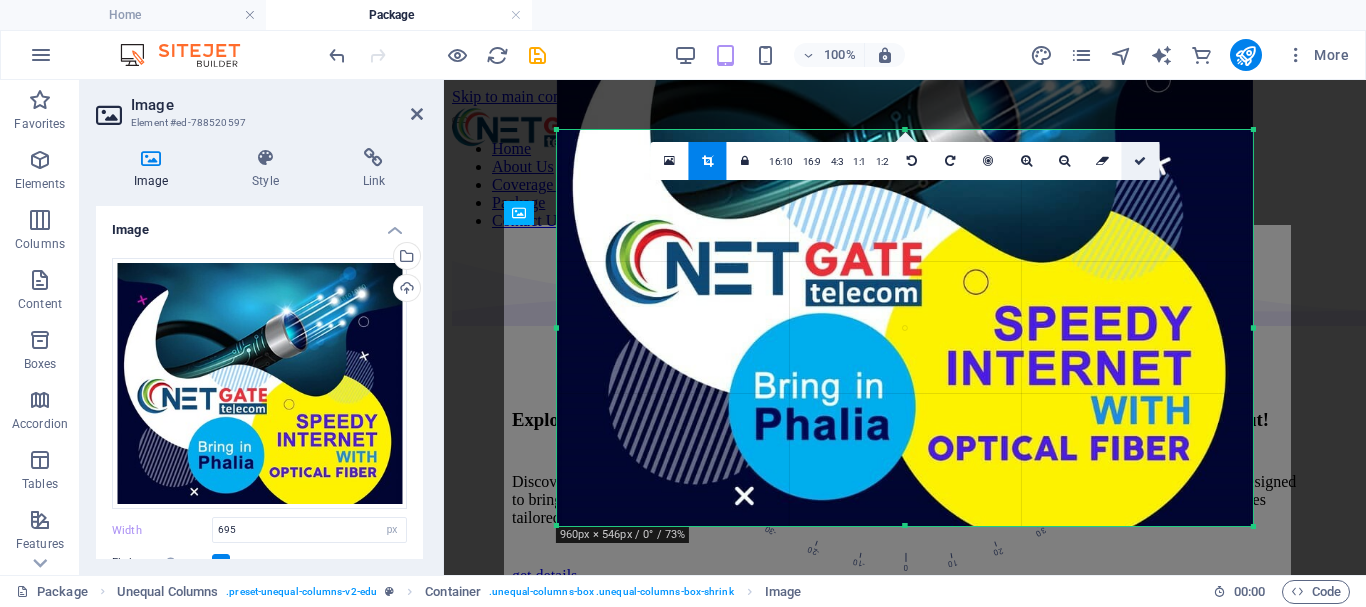 click at bounding box center (1140, 161) 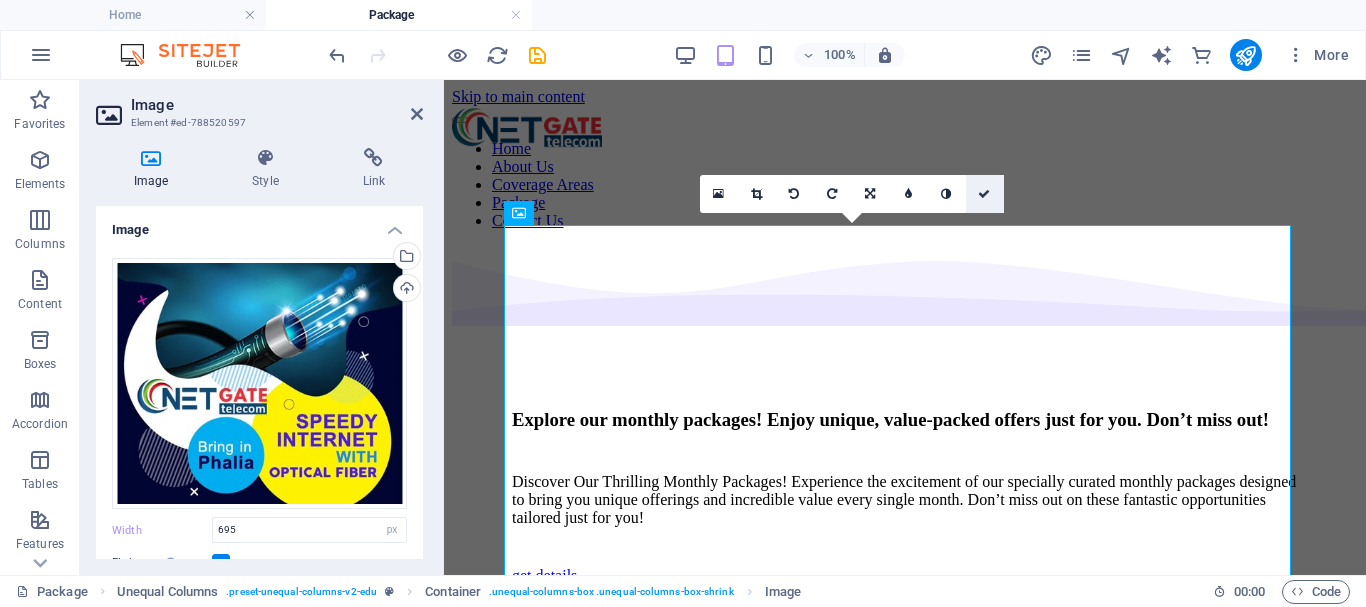 click at bounding box center (984, 194) 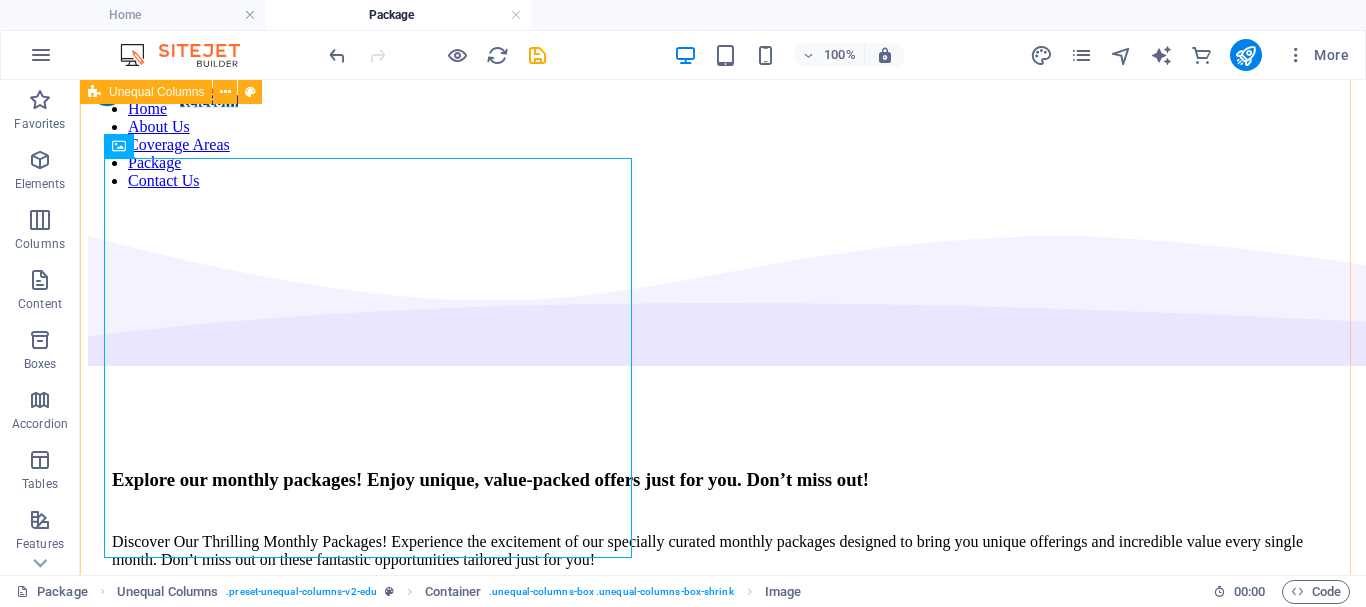 scroll, scrollTop: 0, scrollLeft: 0, axis: both 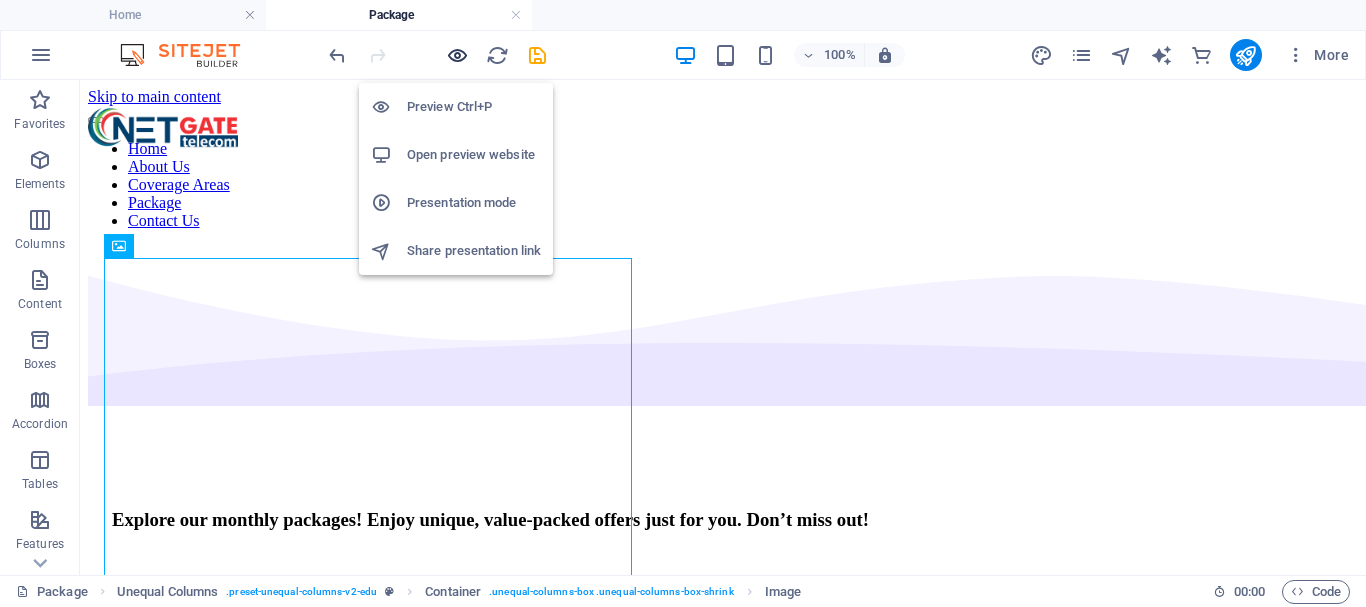 click at bounding box center (457, 55) 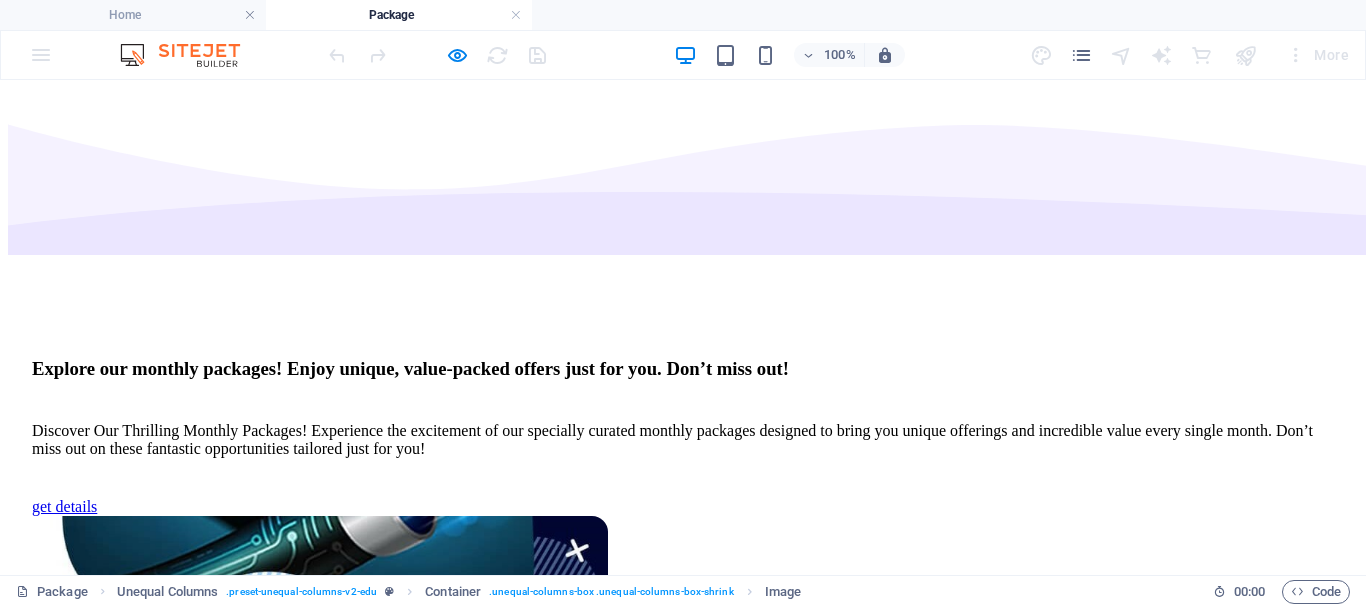 scroll, scrollTop: 200, scrollLeft: 0, axis: vertical 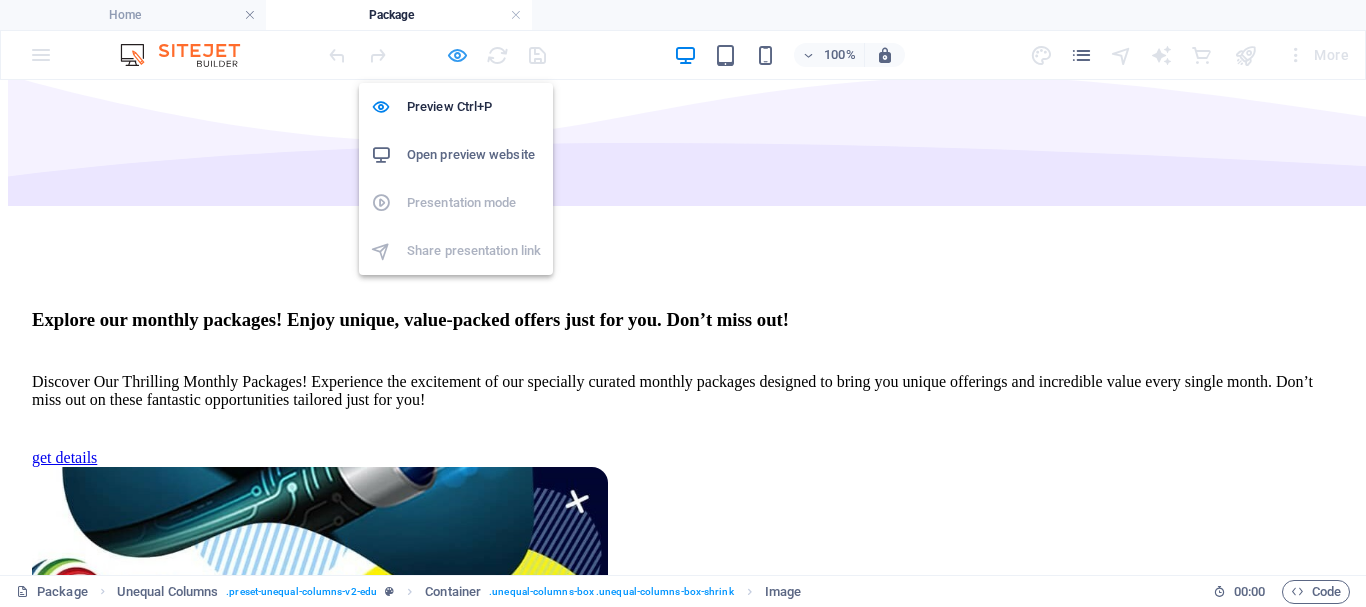 click at bounding box center (457, 55) 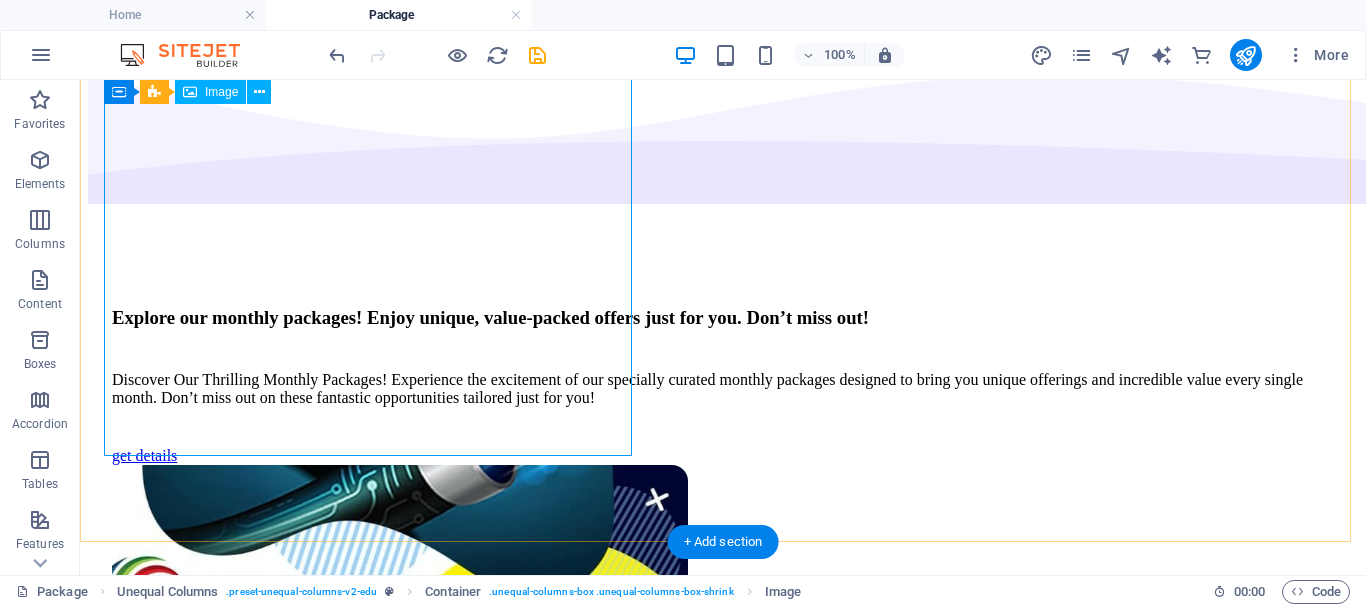 scroll, scrollTop: 2, scrollLeft: 0, axis: vertical 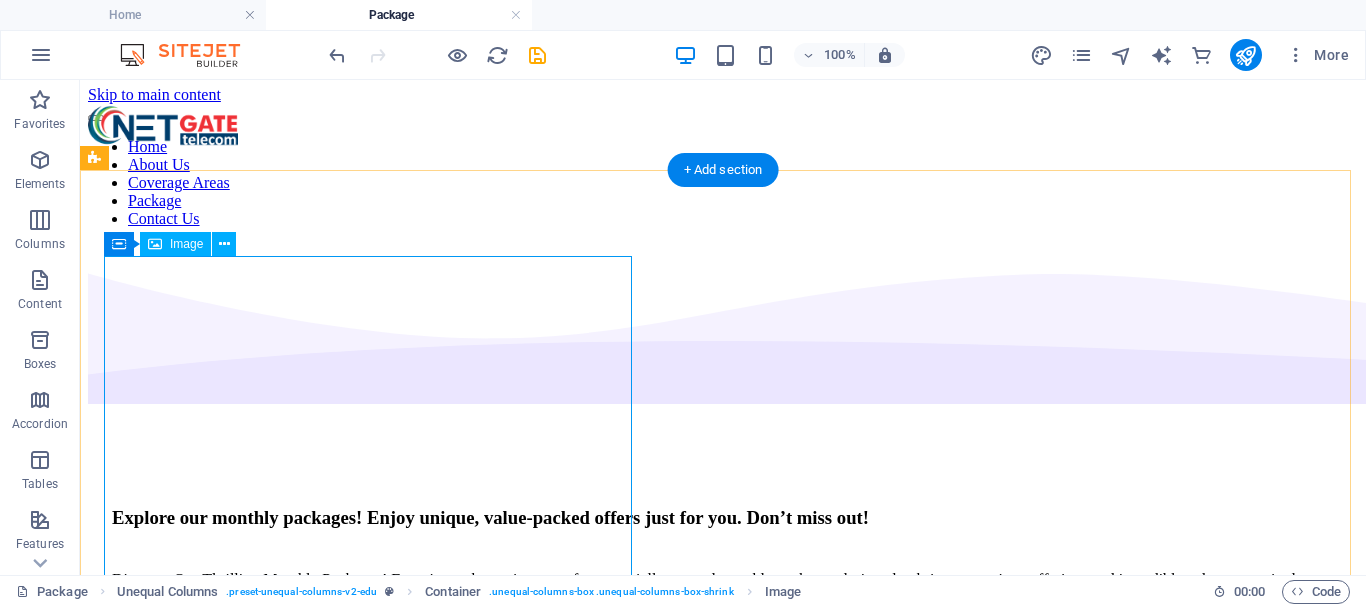click at bounding box center (723, 867) 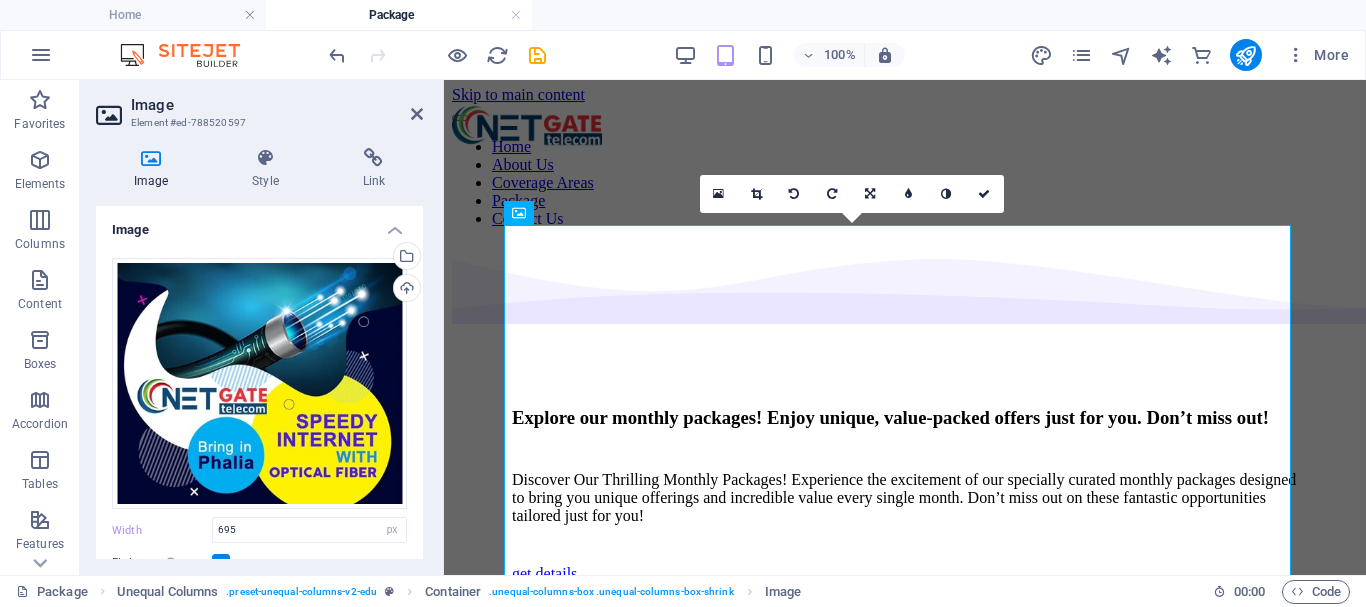 scroll, scrollTop: 0, scrollLeft: 0, axis: both 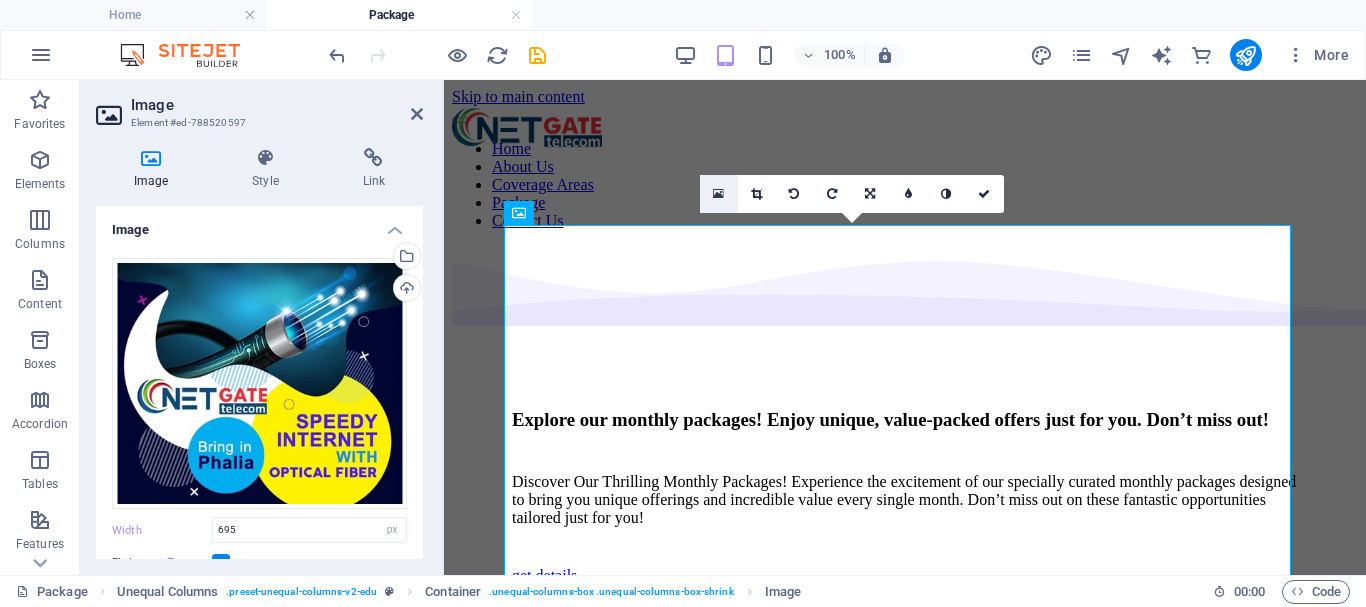 click at bounding box center (719, 194) 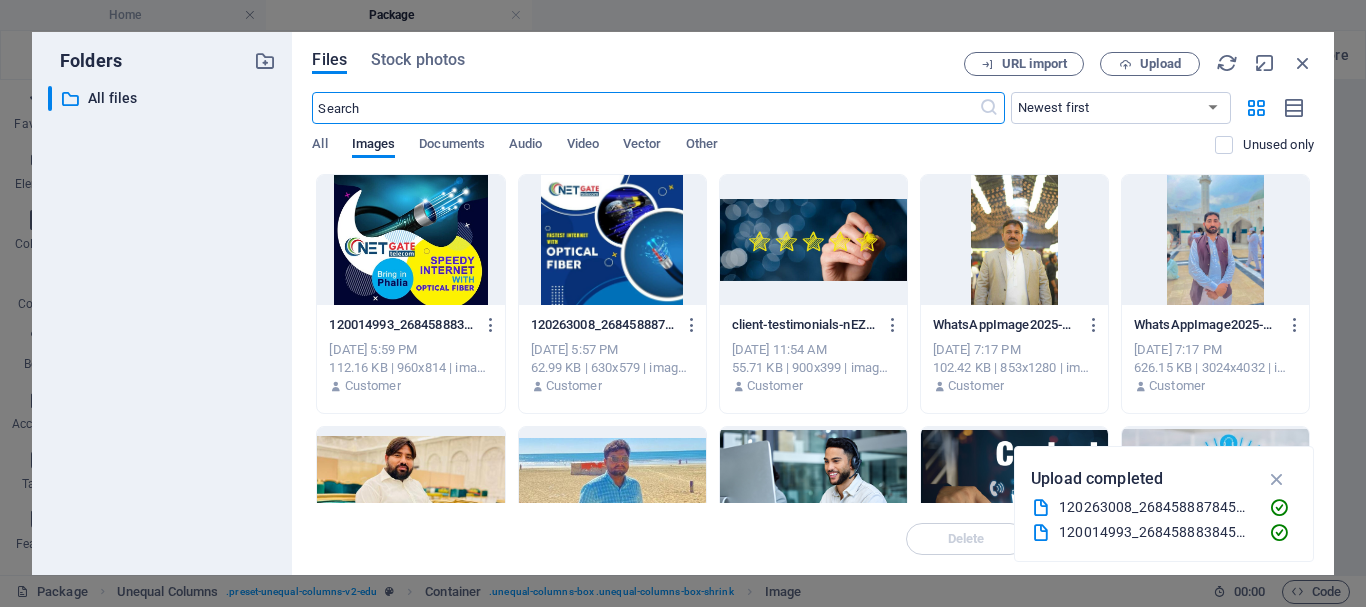 type on "100" 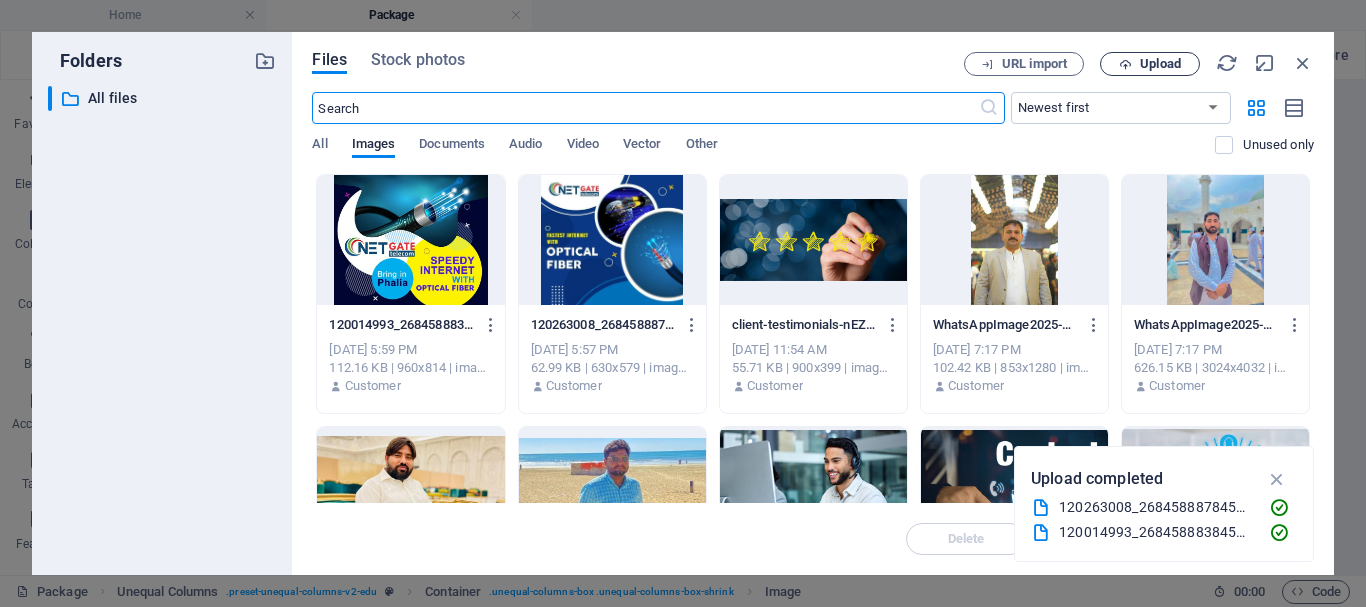 click on "Upload" at bounding box center [1160, 64] 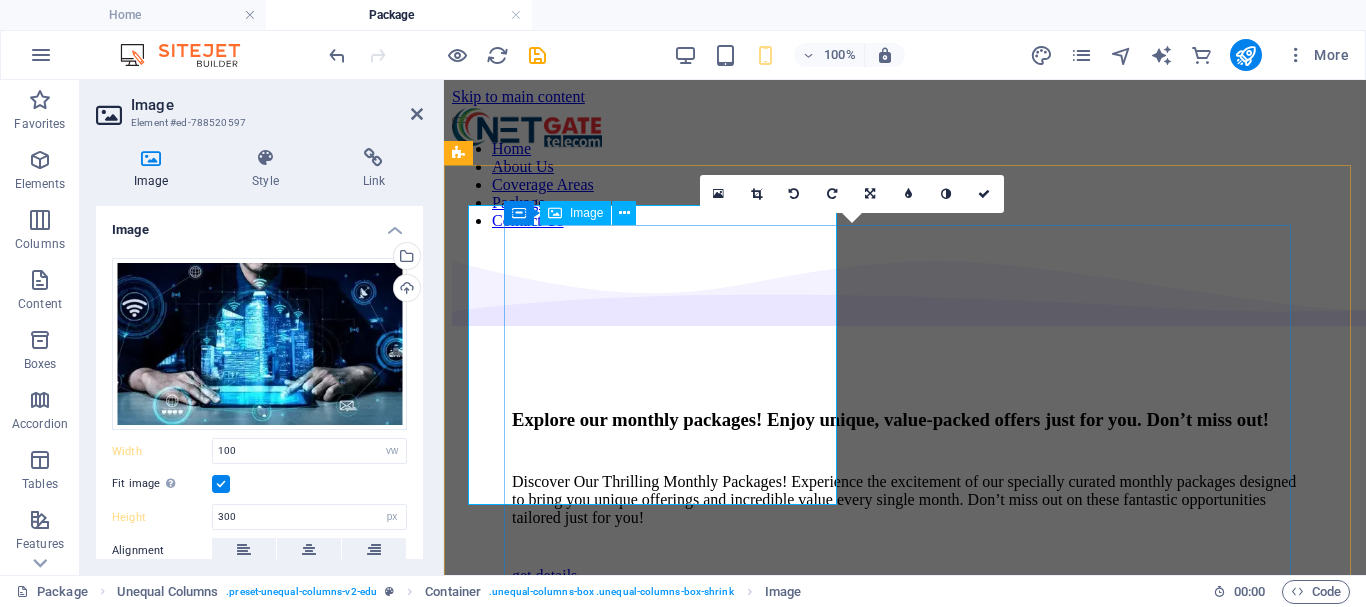 type on "695" 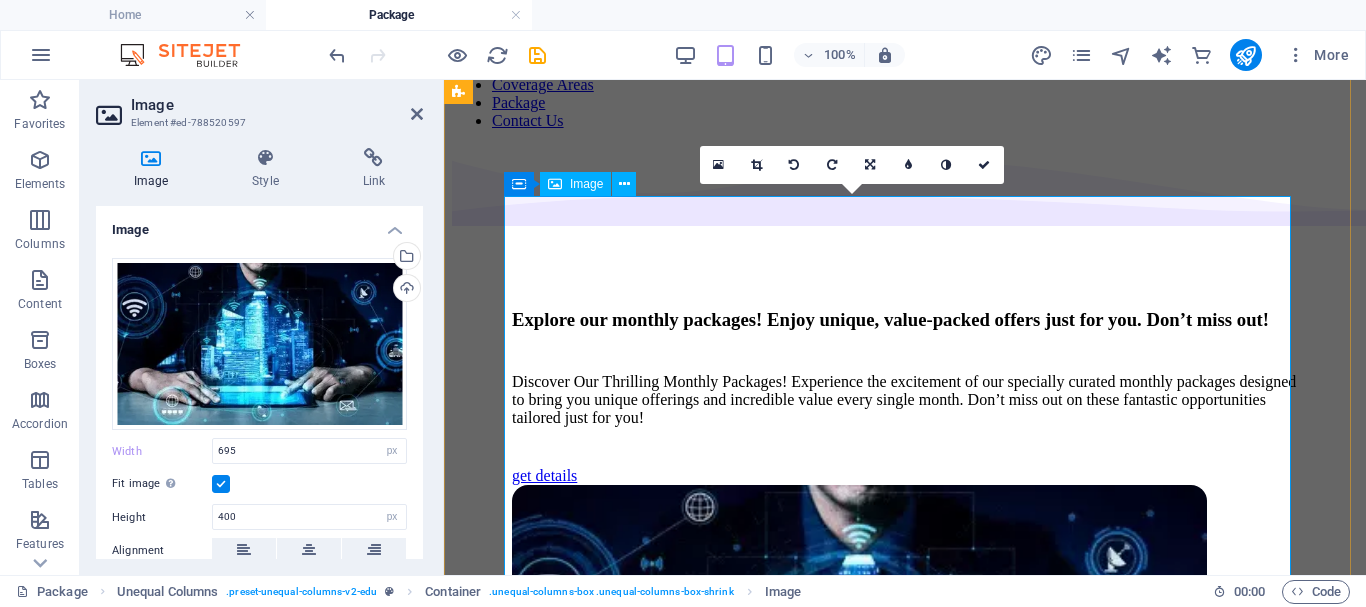 scroll, scrollTop: 0, scrollLeft: 0, axis: both 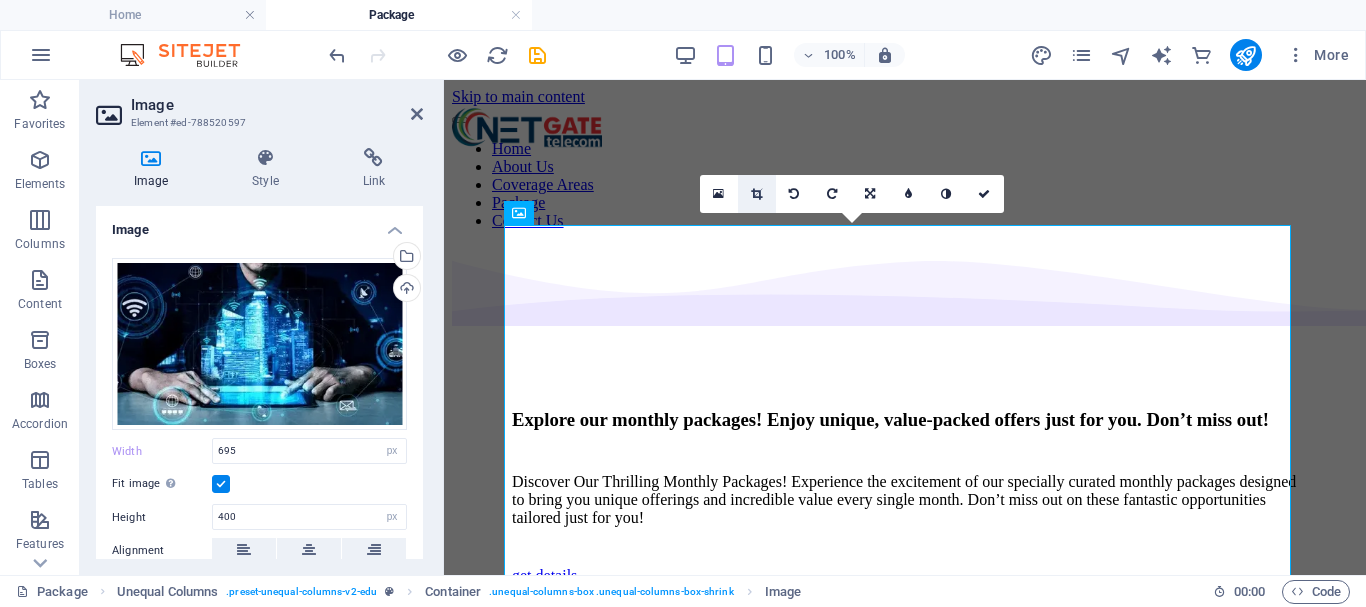click at bounding box center (756, 194) 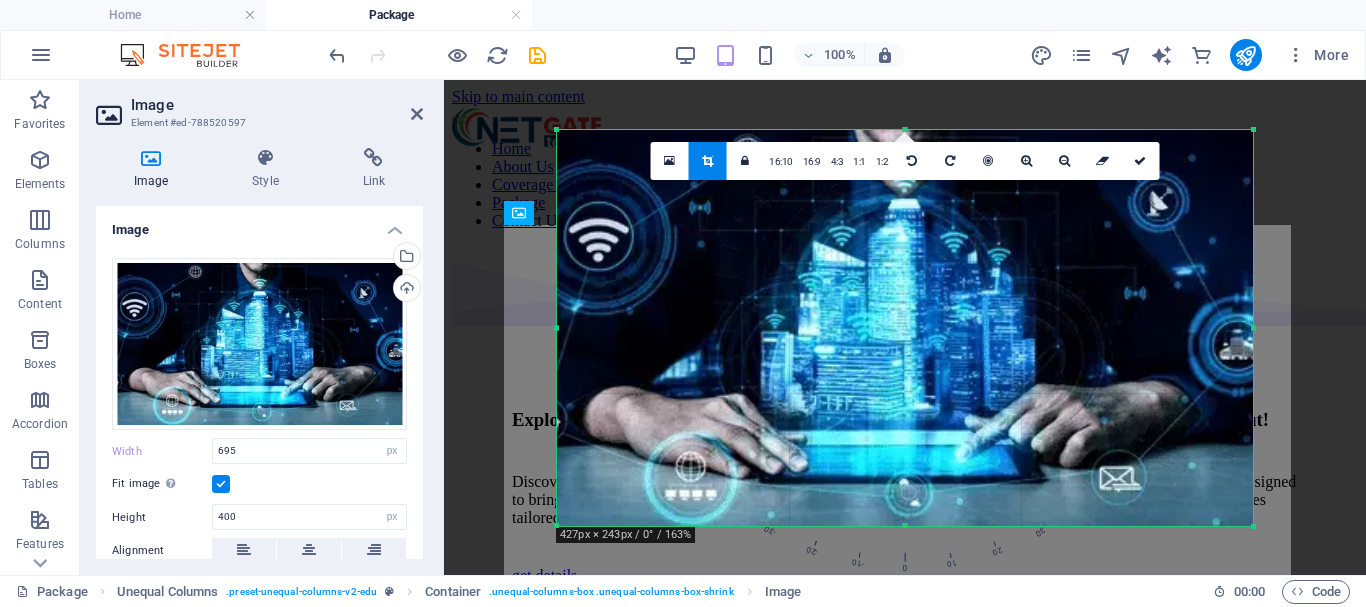 click at bounding box center (905, 328) 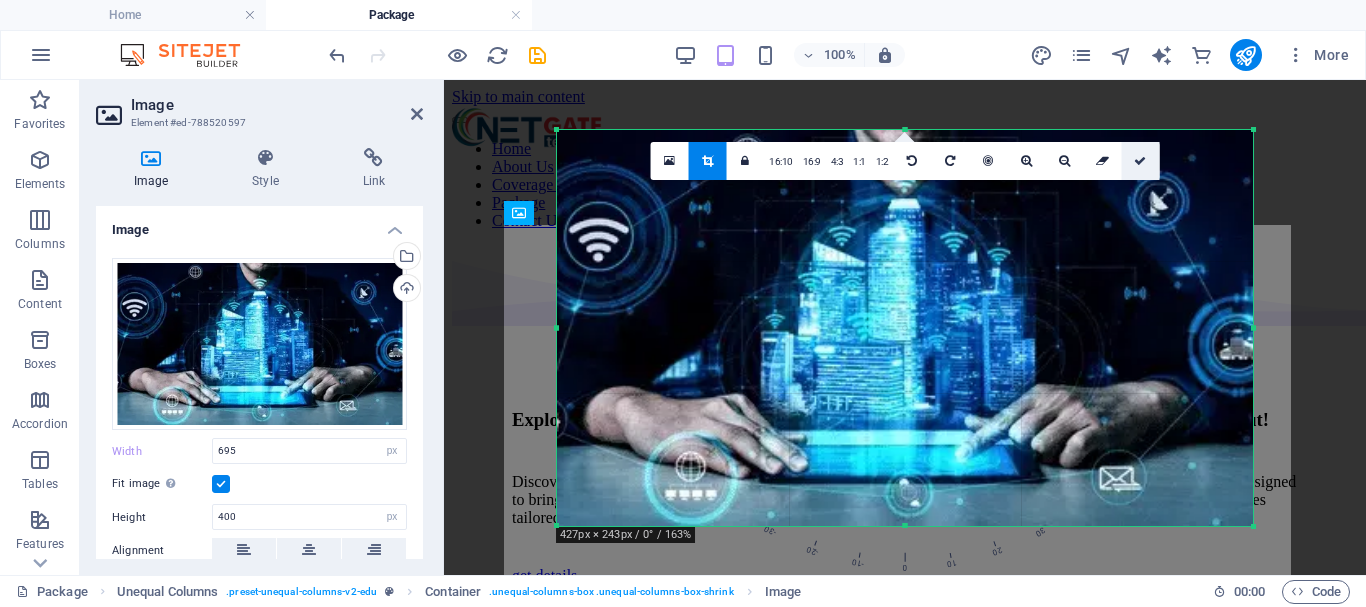 click at bounding box center (1140, 161) 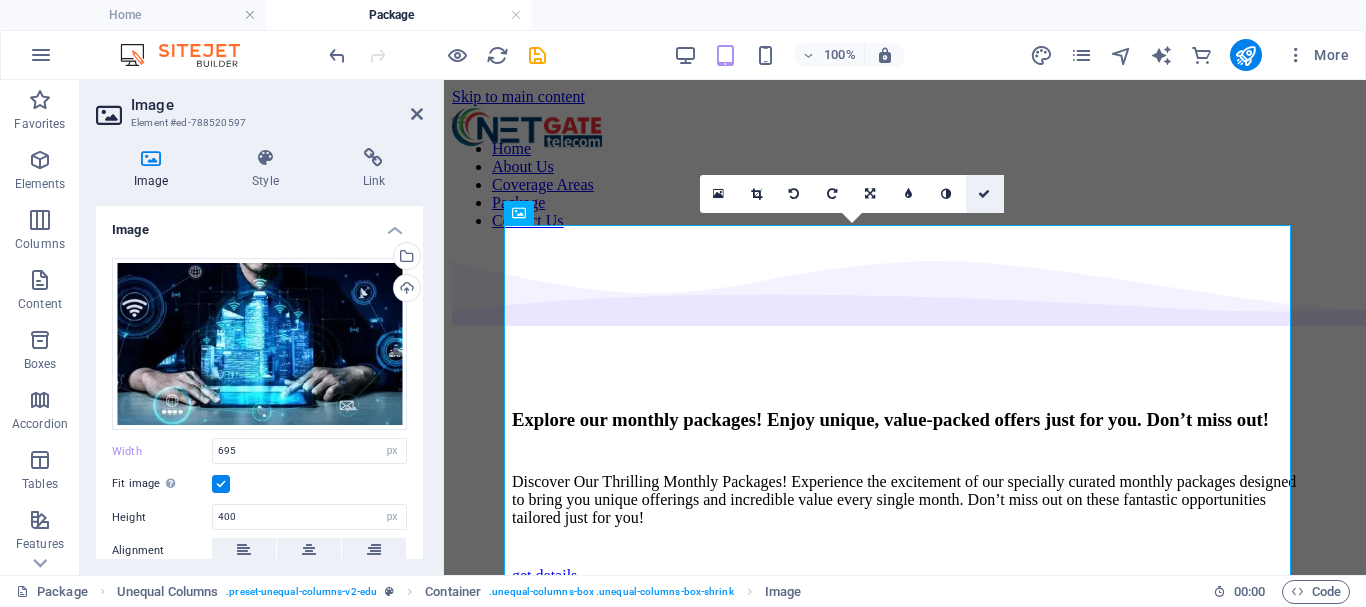 click at bounding box center [984, 194] 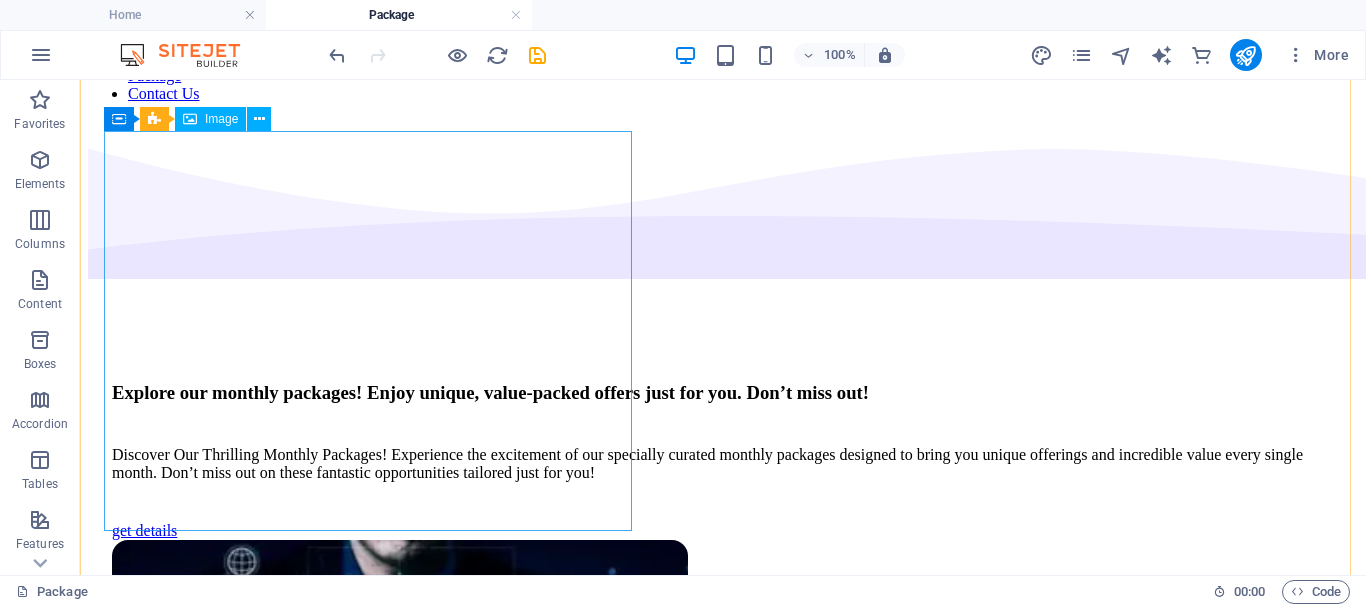 scroll, scrollTop: 0, scrollLeft: 0, axis: both 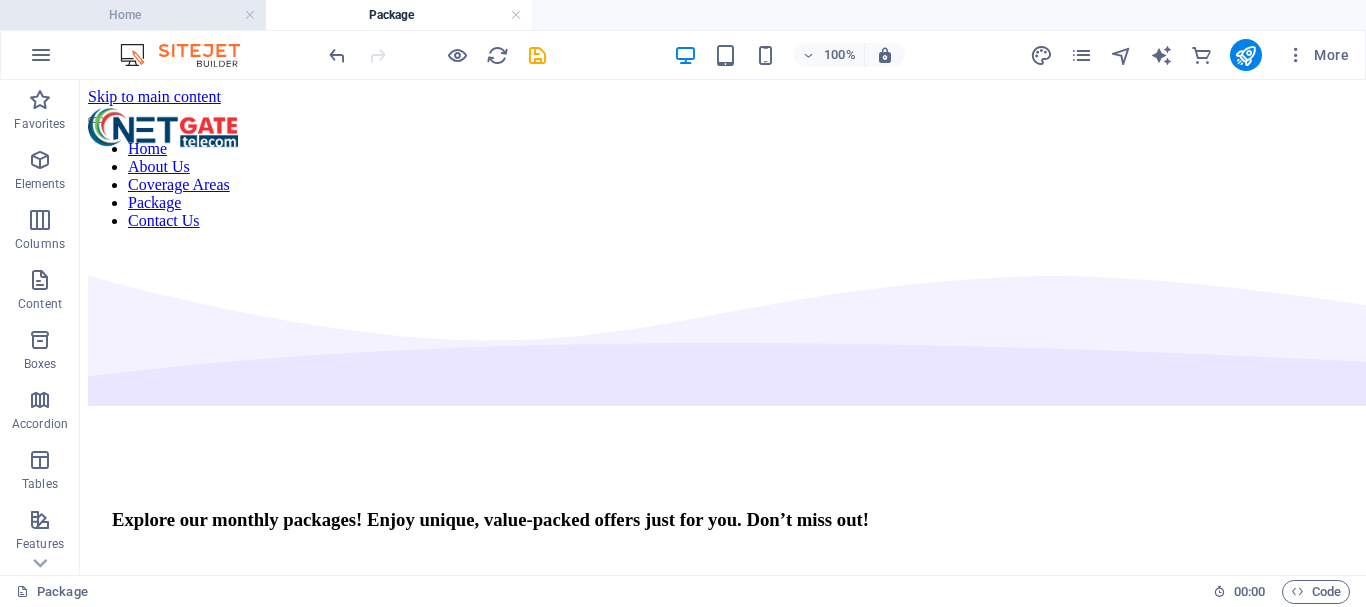click on "Home" at bounding box center (133, 15) 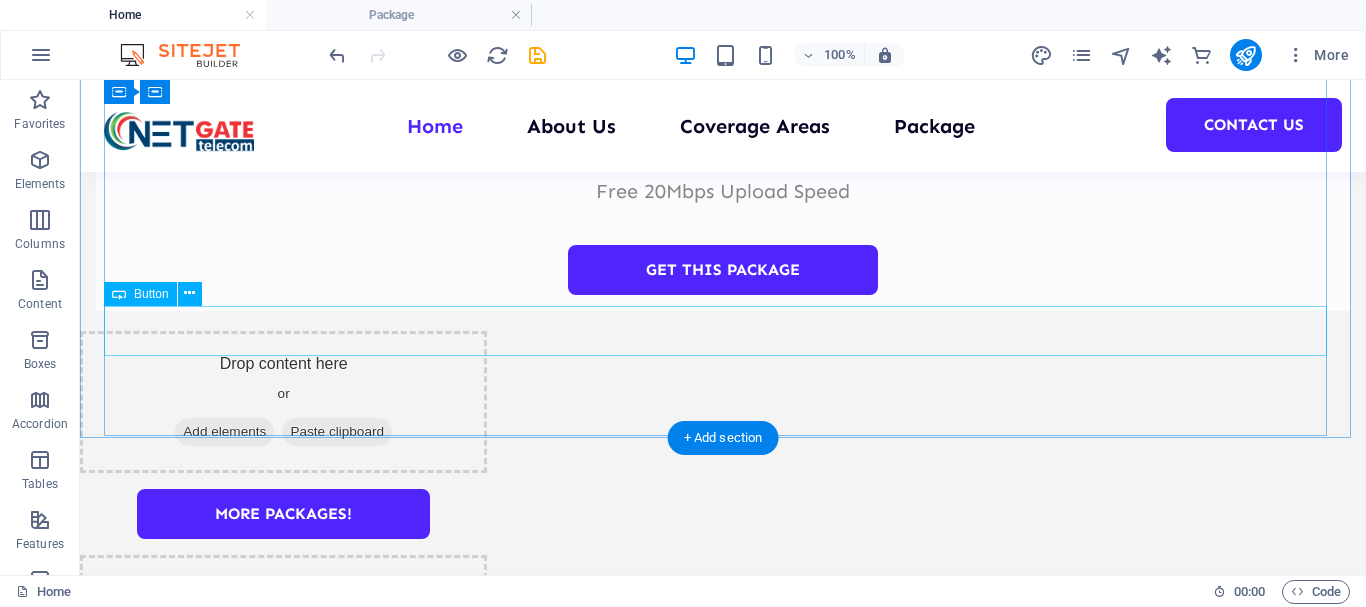 scroll, scrollTop: 2750, scrollLeft: 0, axis: vertical 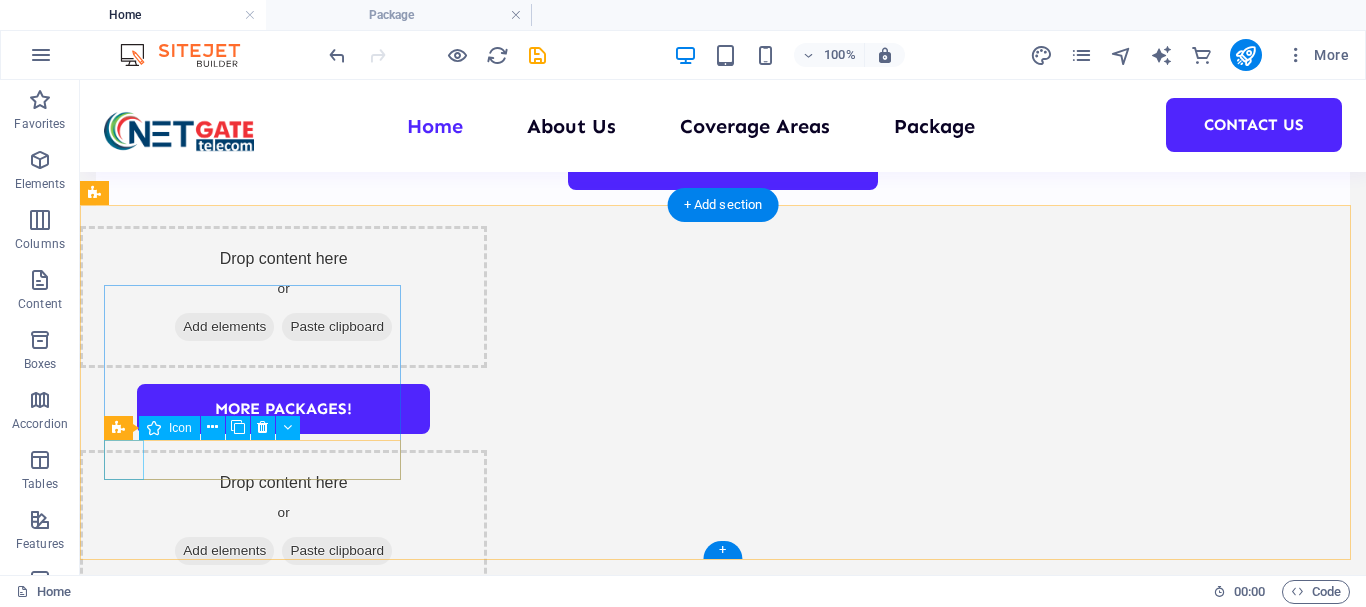 click at bounding box center [254, 6083] 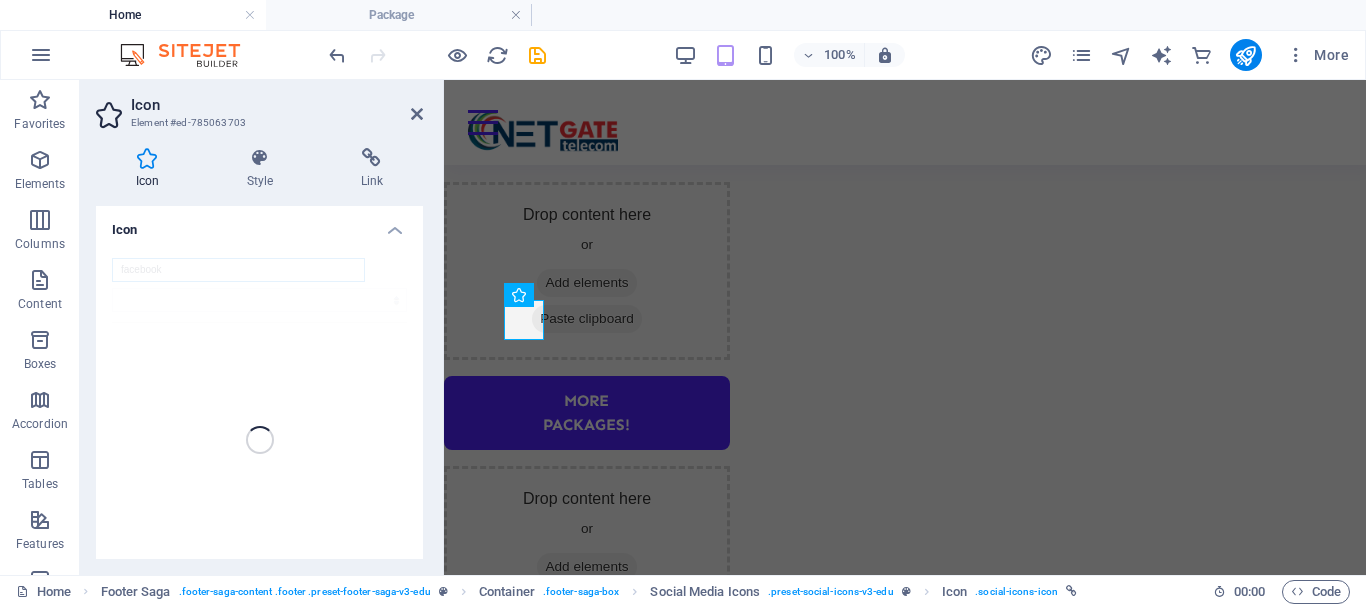 scroll, scrollTop: 4402, scrollLeft: 0, axis: vertical 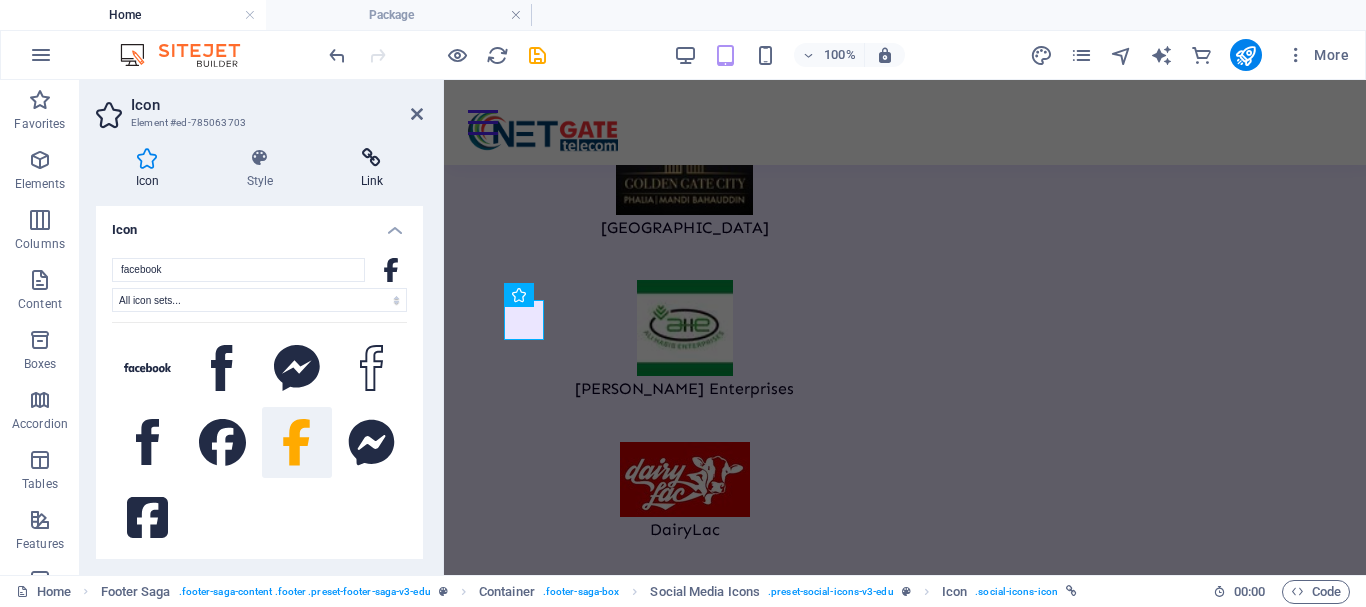 click at bounding box center (372, 158) 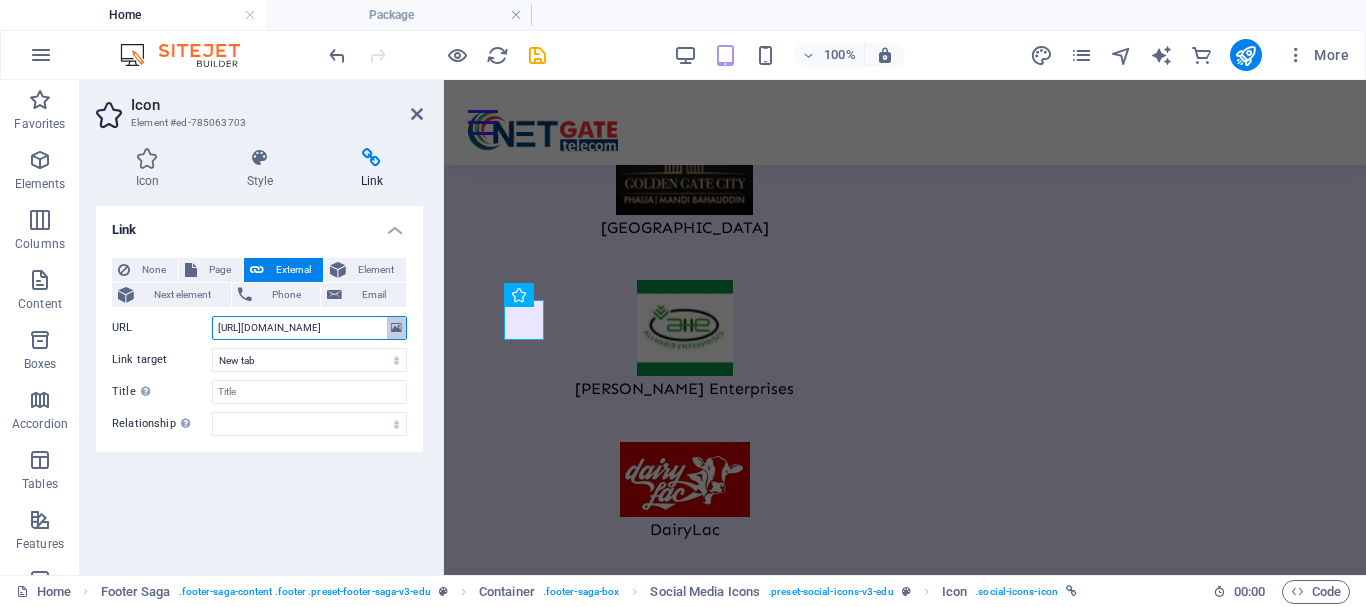 scroll, scrollTop: 0, scrollLeft: 32, axis: horizontal 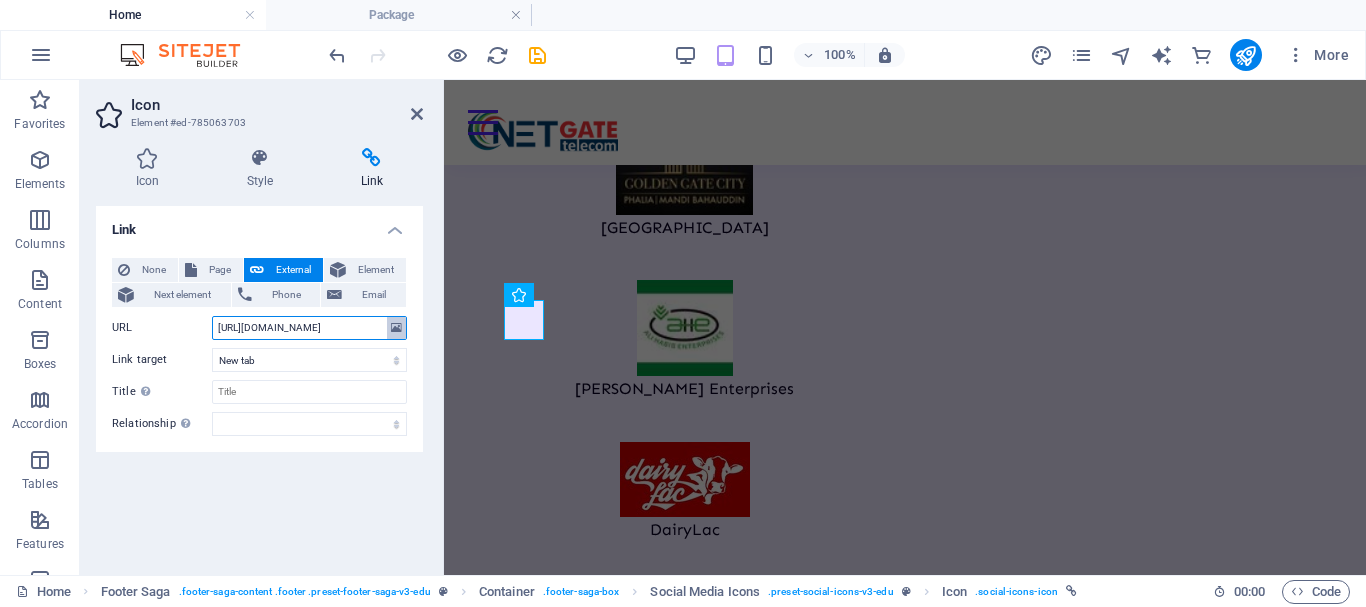 click on "URL [URL][DOMAIN_NAME]" at bounding box center [259, 328] 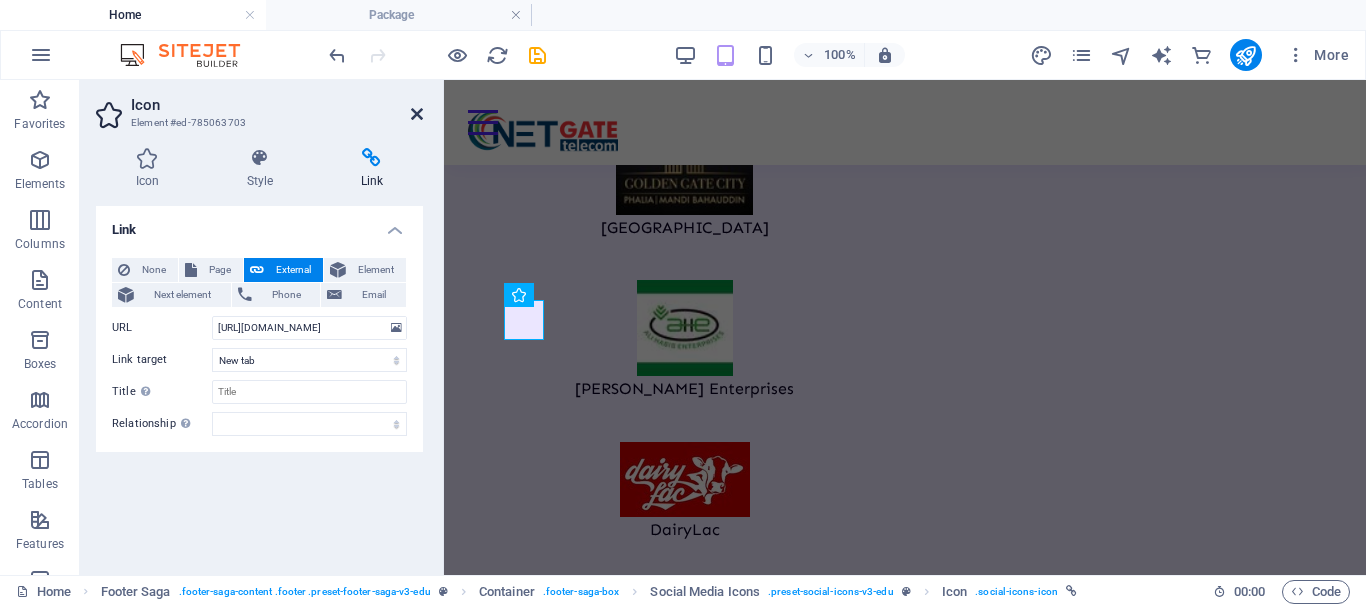 click at bounding box center (417, 114) 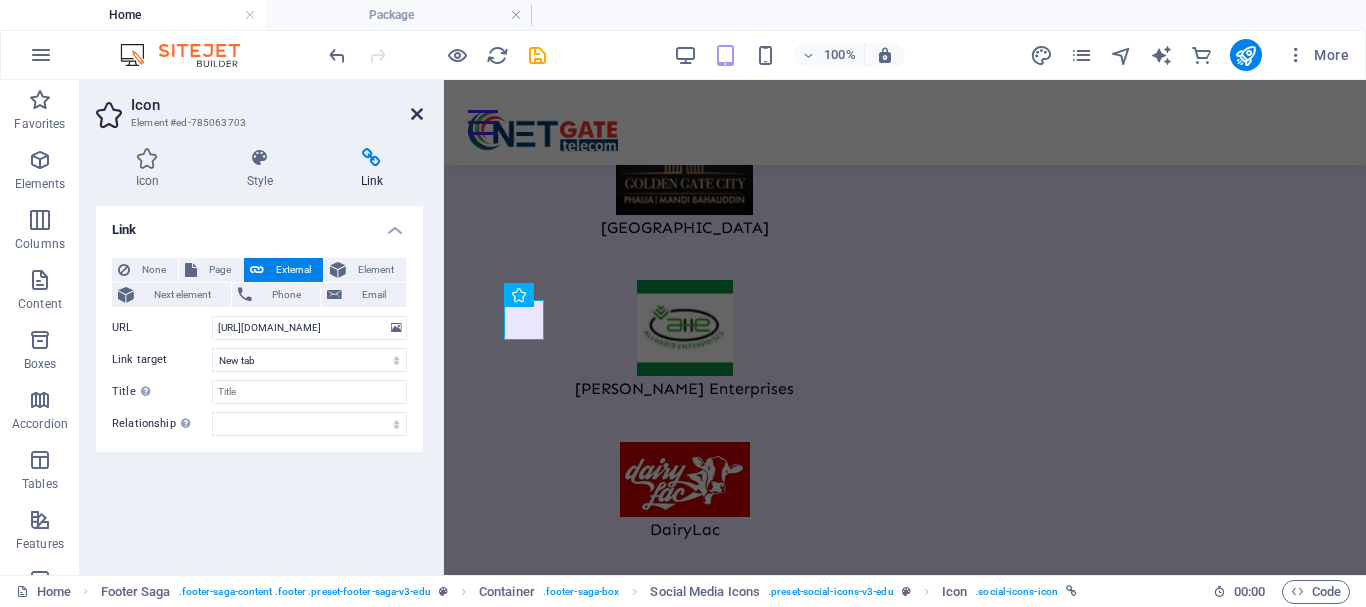 scroll, scrollTop: 0, scrollLeft: 0, axis: both 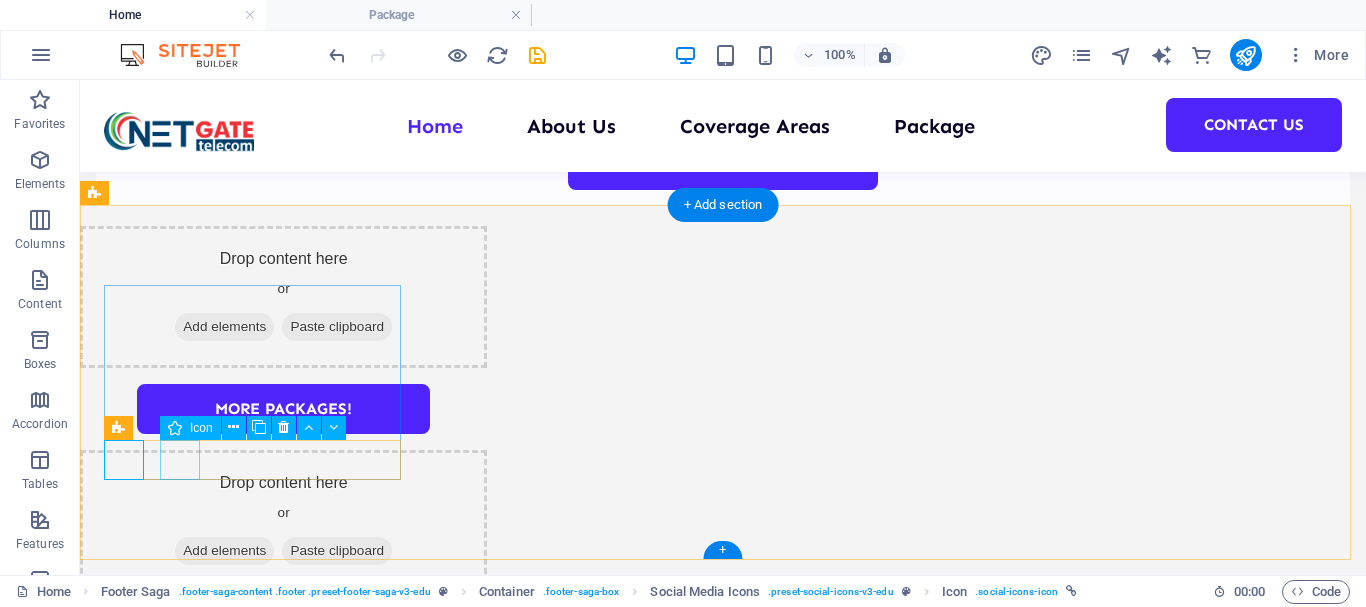 click at bounding box center (254, 6131) 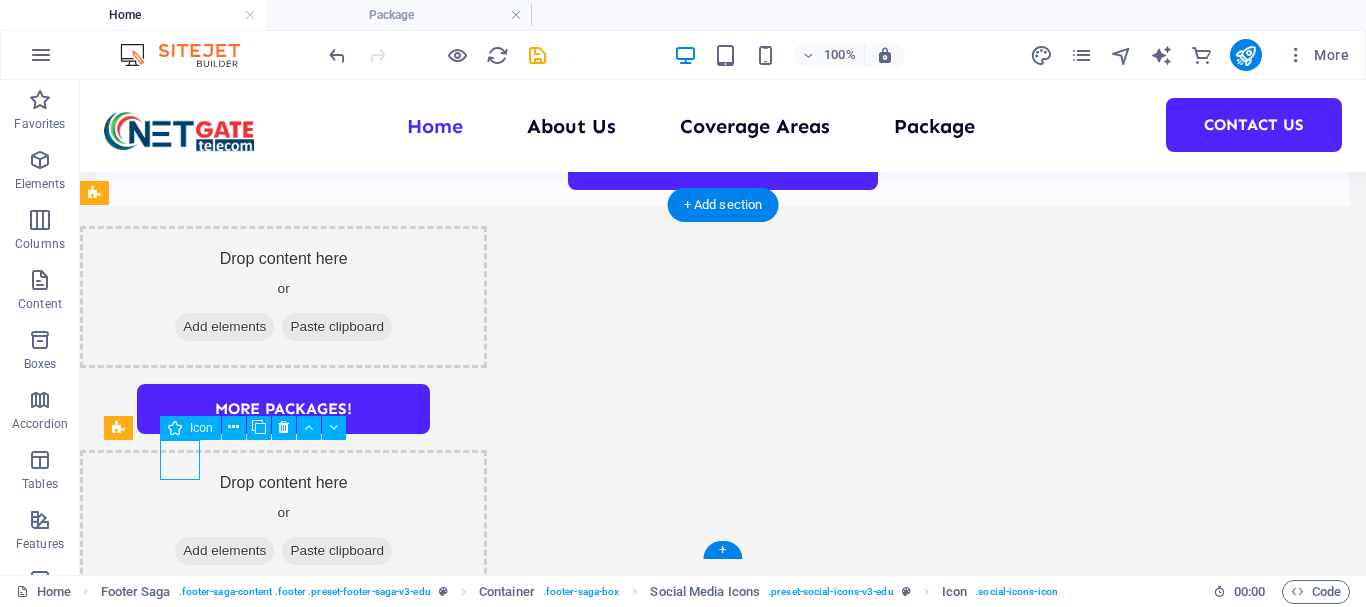 click at bounding box center (254, 6131) 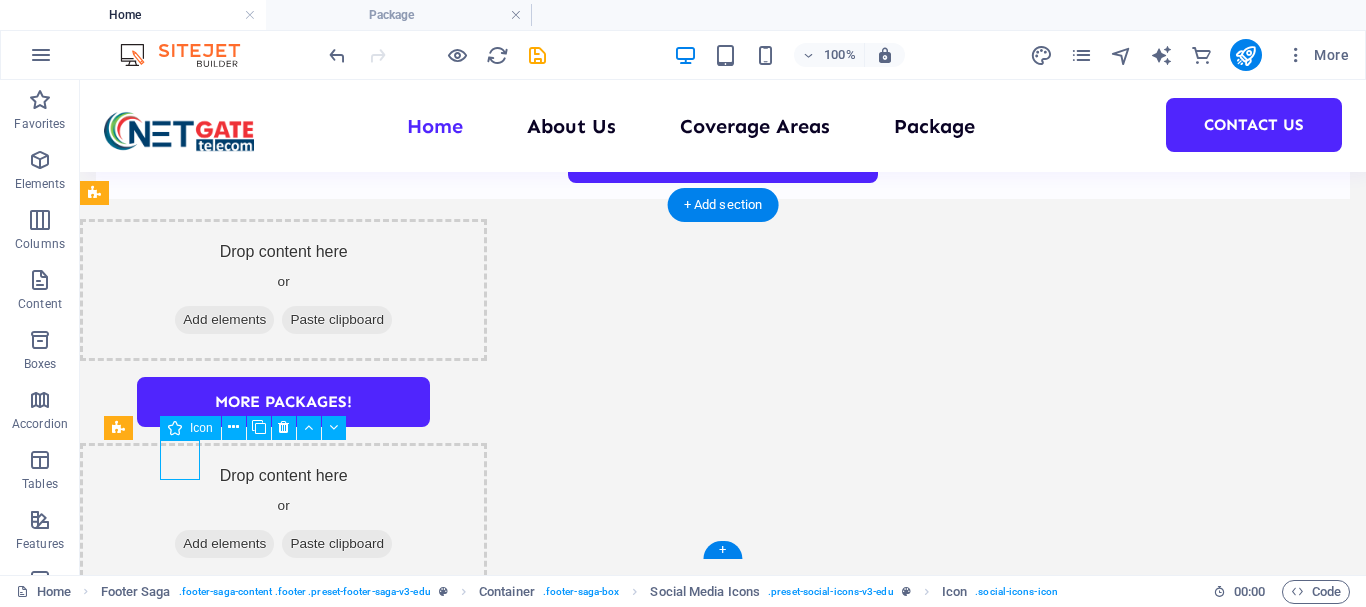 select on "xMidYMid" 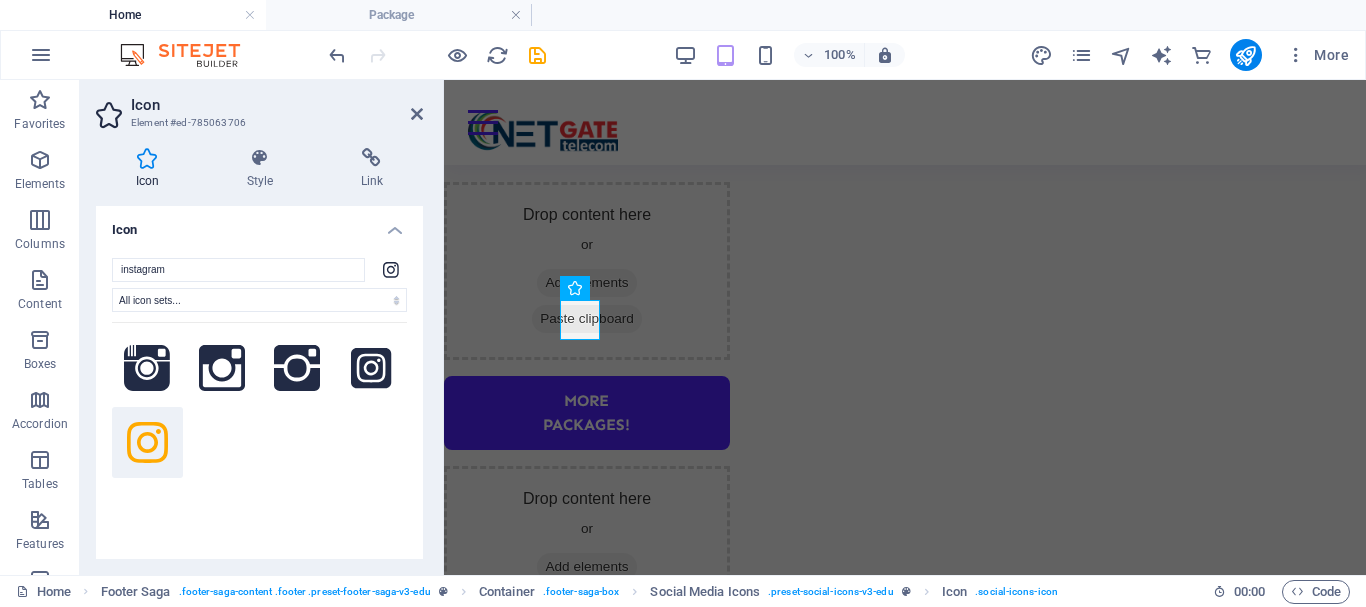scroll, scrollTop: 4402, scrollLeft: 0, axis: vertical 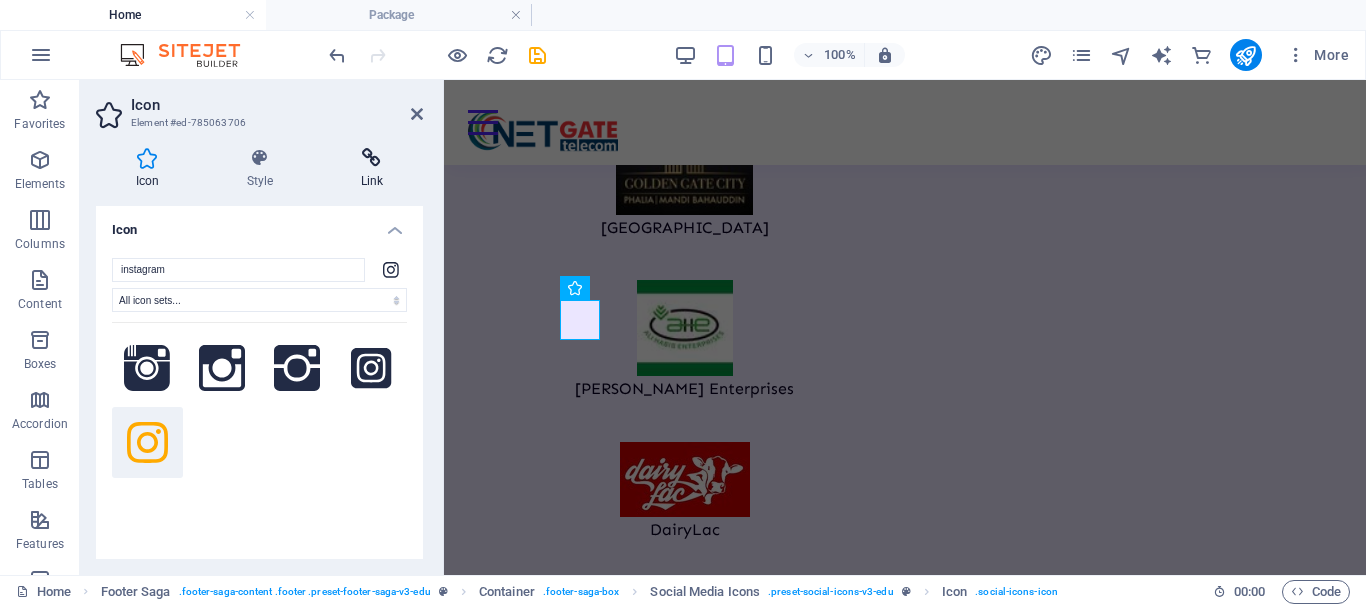 click at bounding box center (372, 158) 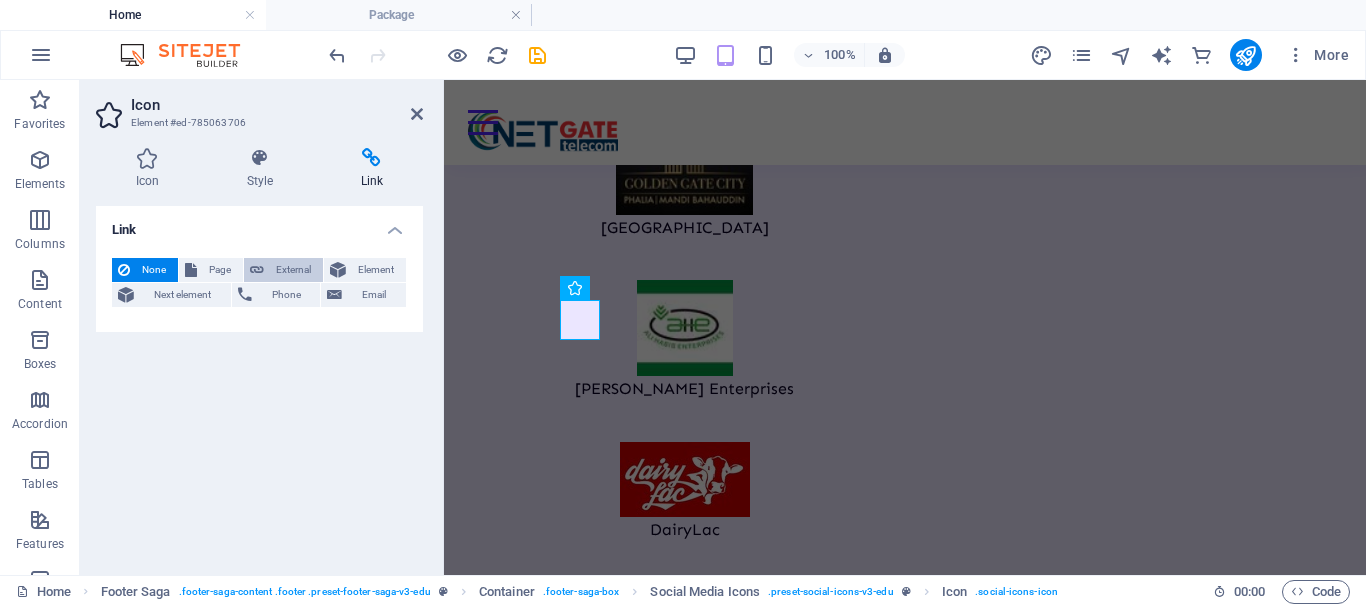 click on "External" at bounding box center (283, 270) 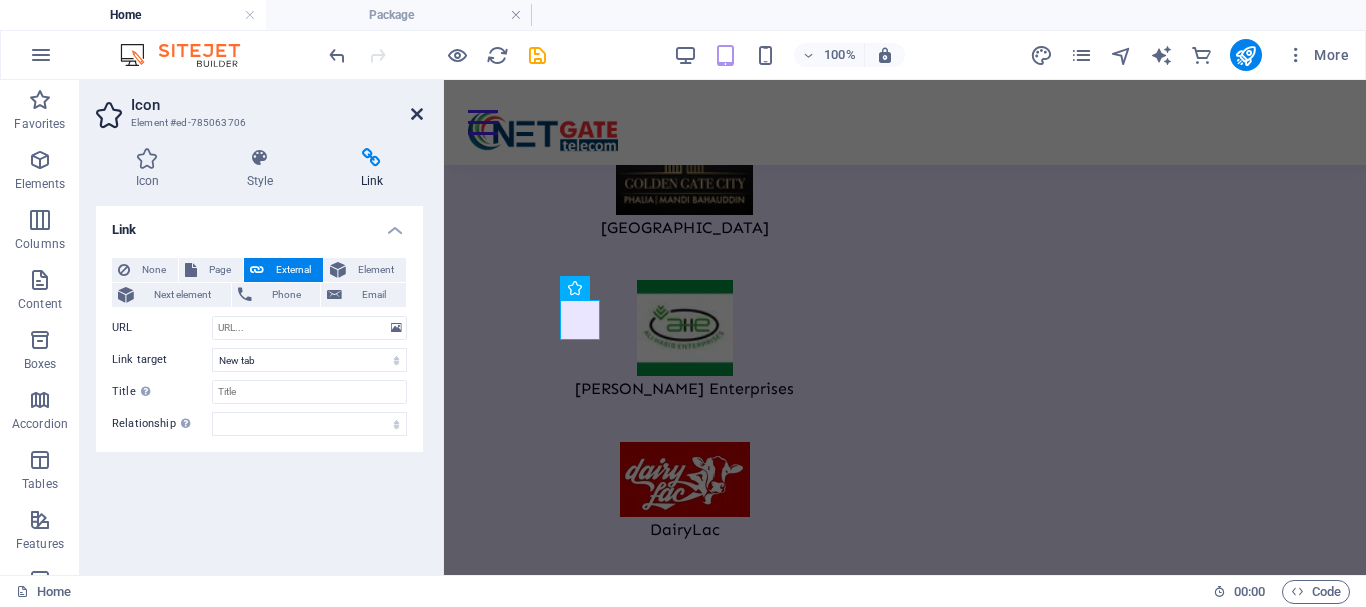 click at bounding box center (417, 114) 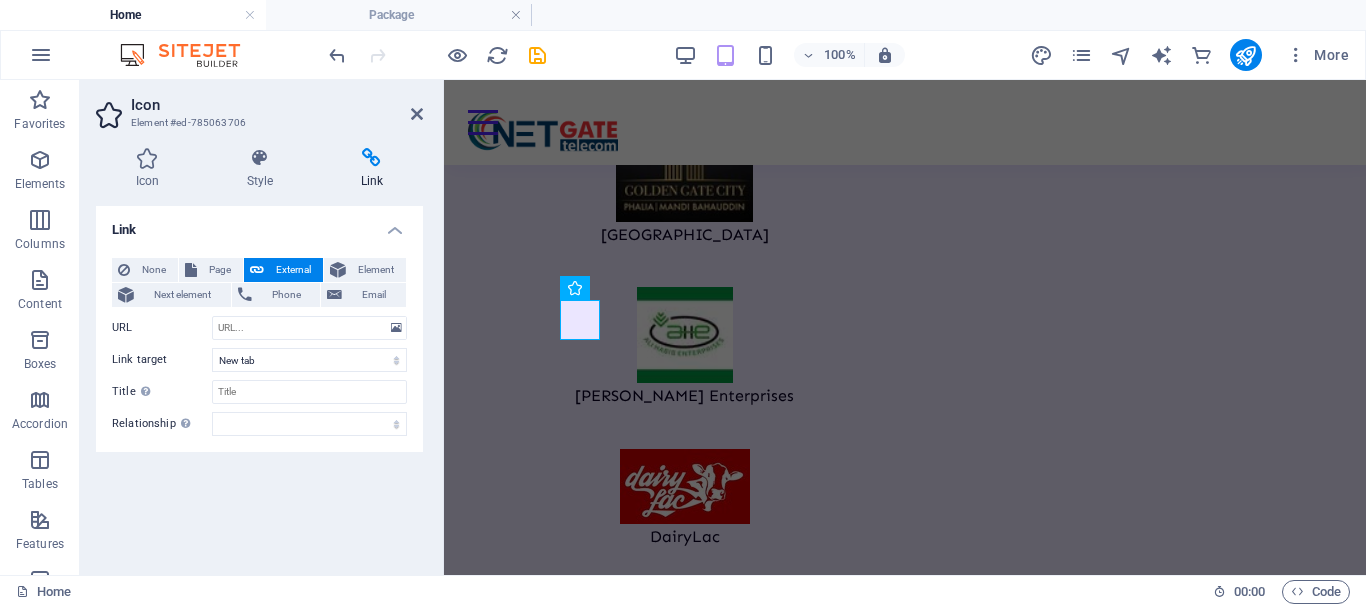 scroll, scrollTop: 2750, scrollLeft: 0, axis: vertical 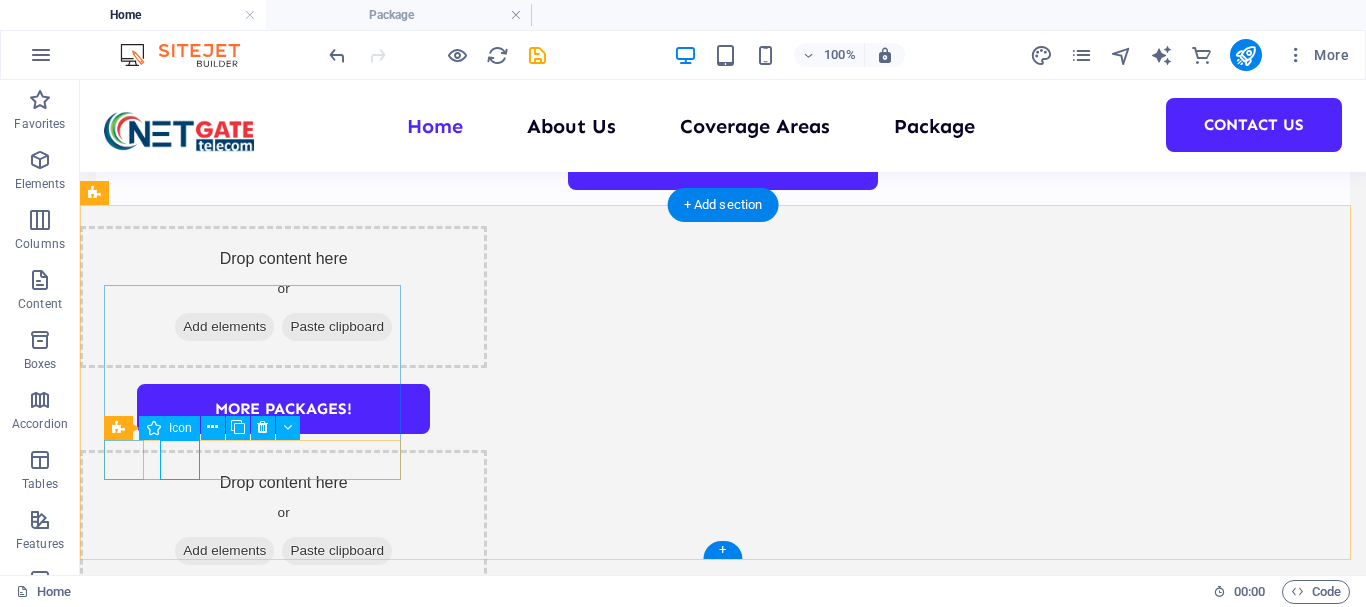 click at bounding box center [254, 6083] 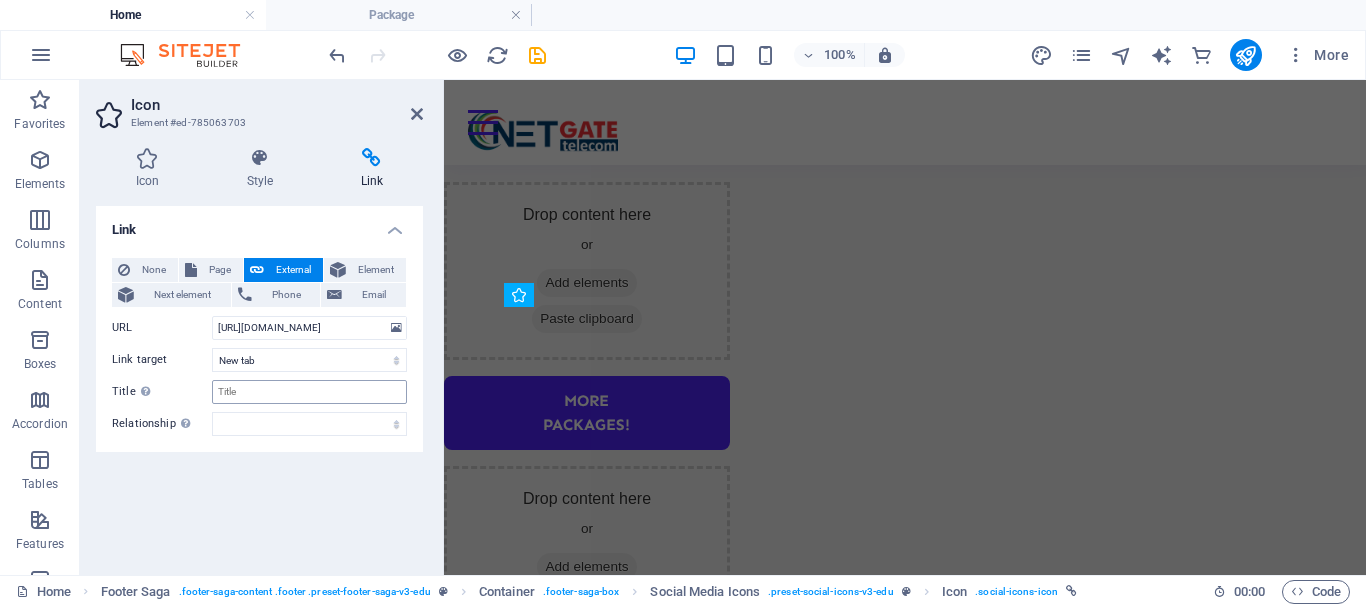 scroll, scrollTop: 4402, scrollLeft: 0, axis: vertical 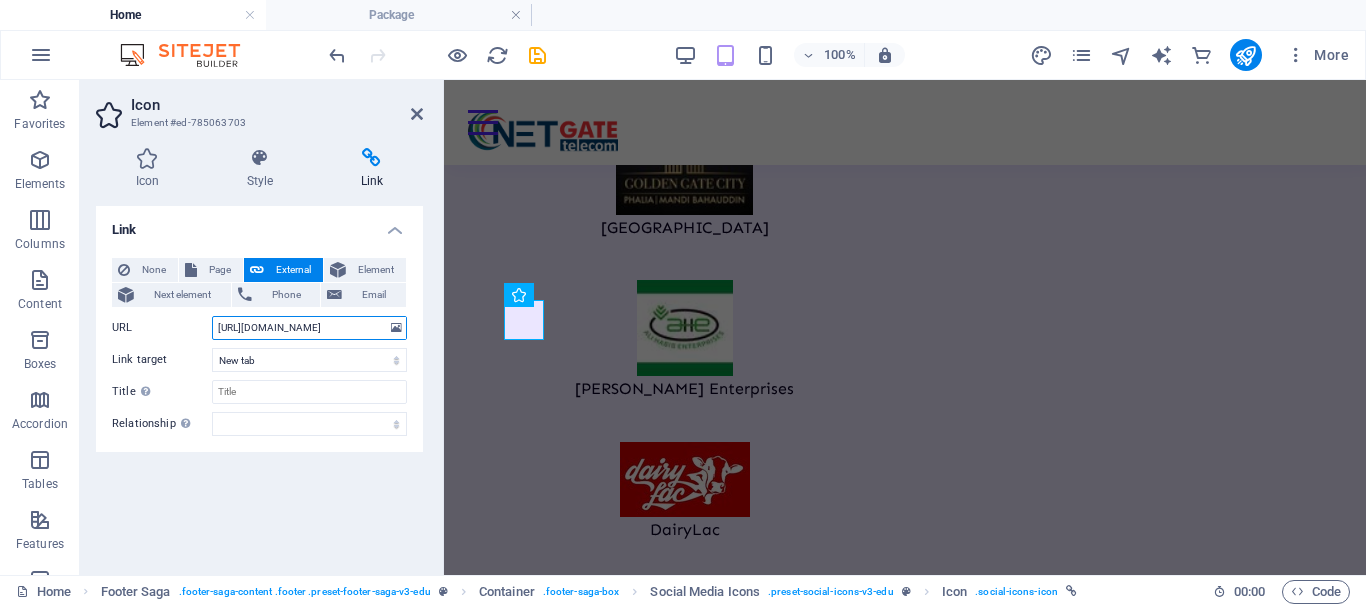 click on "[URL][DOMAIN_NAME]" at bounding box center [309, 328] 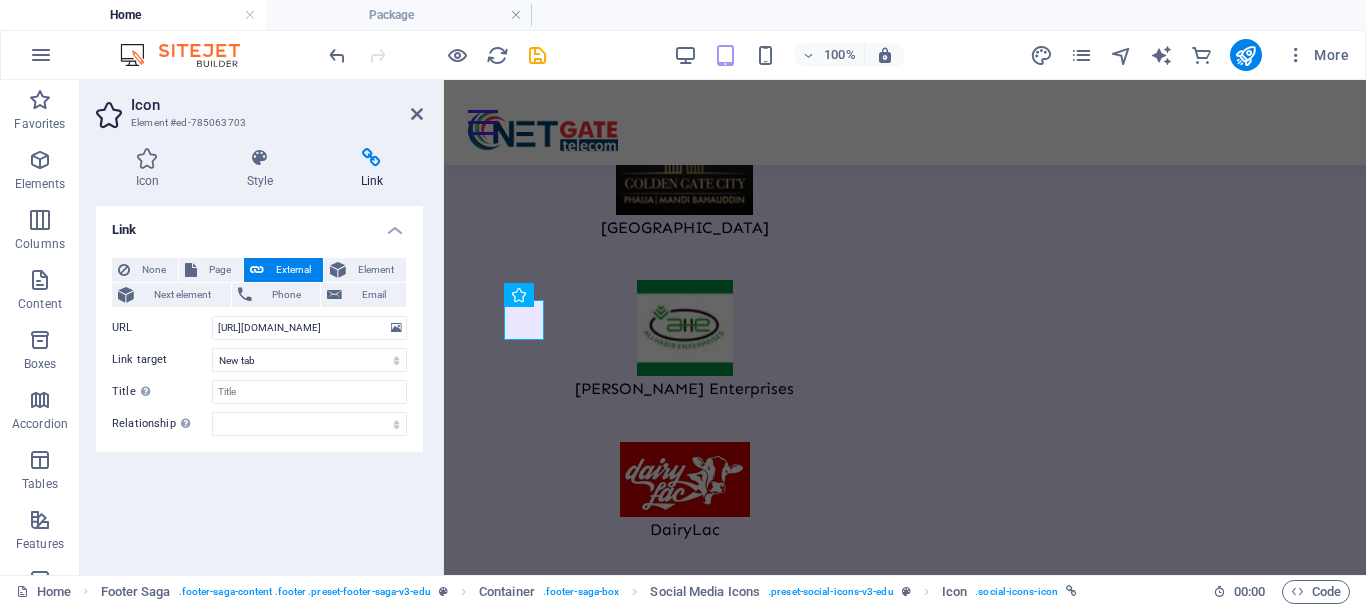click on "Icon Element #ed-785063703 Icon Style Link Icon facebook All icon sets... IcoFont Ionicons FontAwesome Brands FontAwesome Duotone FontAwesome Solid FontAwesome Regular FontAwesome Light FontAwesome Thin FontAwesome Sharp Solid FontAwesome Sharp Regular FontAwesome Sharp Light FontAwesome Sharp Thin Appearance Color Background Mode Scale Left Center Right Width Default auto px rem % em vh vw Height Default auto px rem em vh vw Padding Default px rem % em vh vw Stroke width 0 Default px rem % em vh vw Stroke color Overflow Alignment Alignment Shadow Default None Outside Color X offset 0 px rem vh vw Y offset 0 px rem vh vw Blur 0 px rem % vh vw Text Alternative text The alternative text is used by devices that cannot display images (e.g. image search engines) and should be added to every image to improve website accessibility. Social Media Icons Element Layout How this element expands within the layout (Flexbox). Size Default auto px % 1/1 1/2 1/3 1/4 1/5 1/6 1/7 1/8 1/9 1/10 Grow Shrink Order Container layout" at bounding box center (262, 327) 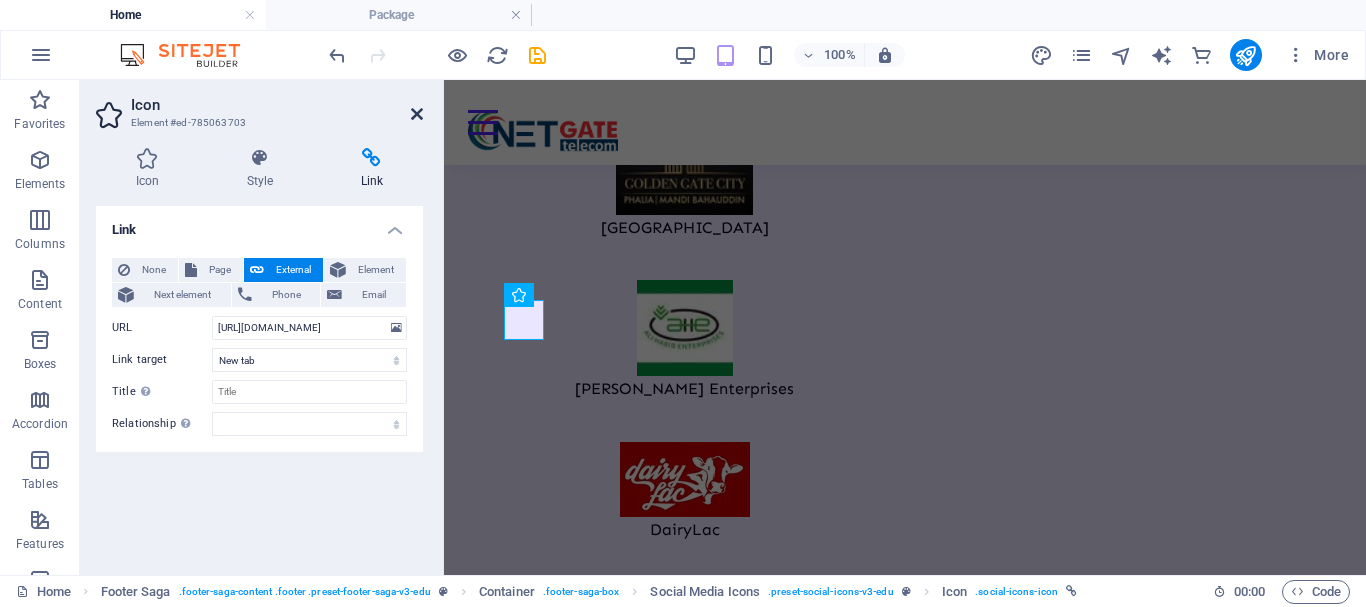 click at bounding box center [417, 114] 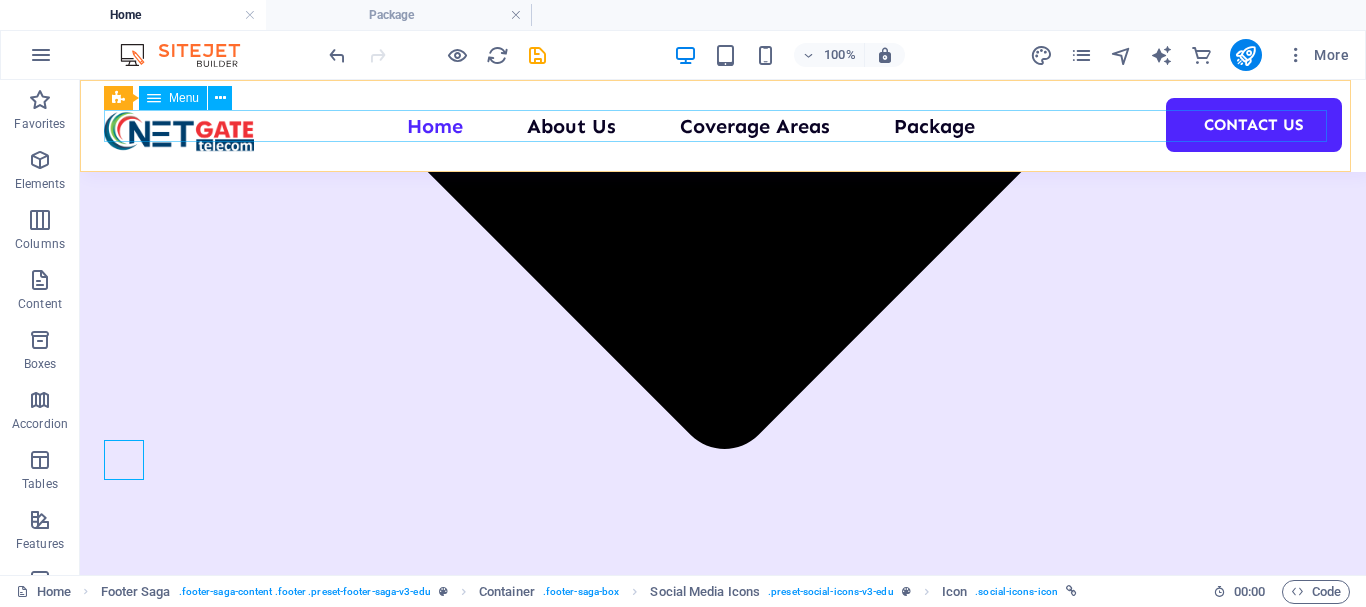 scroll, scrollTop: 2750, scrollLeft: 0, axis: vertical 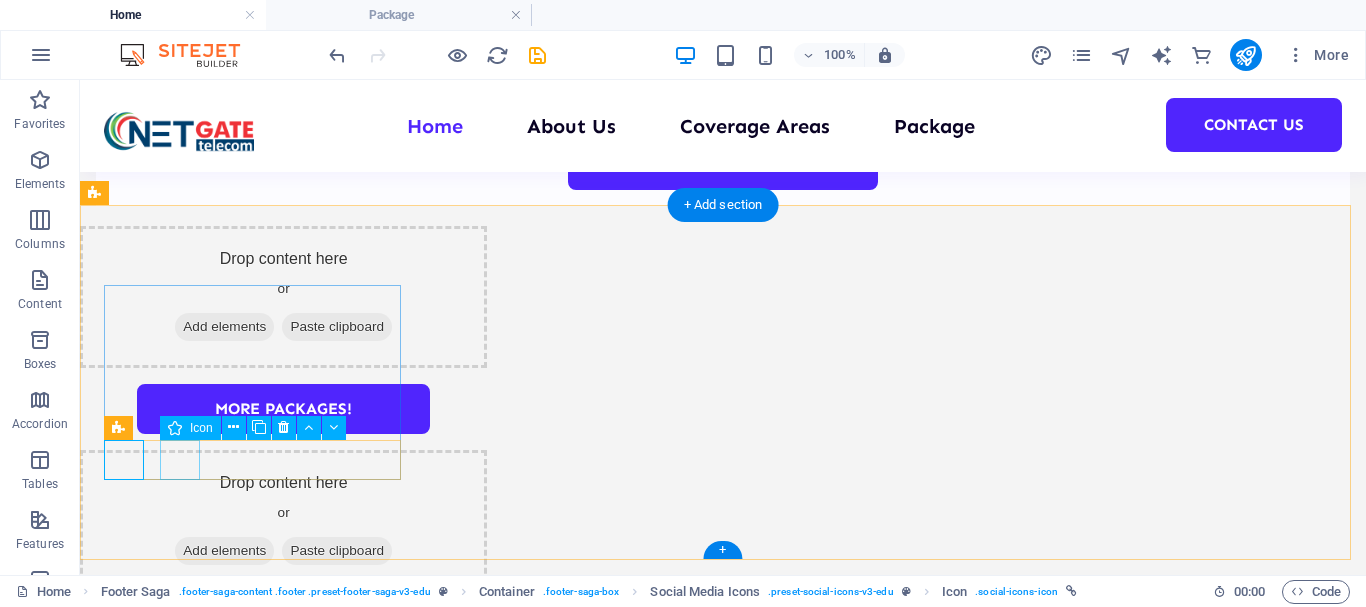click at bounding box center [254, 6131] 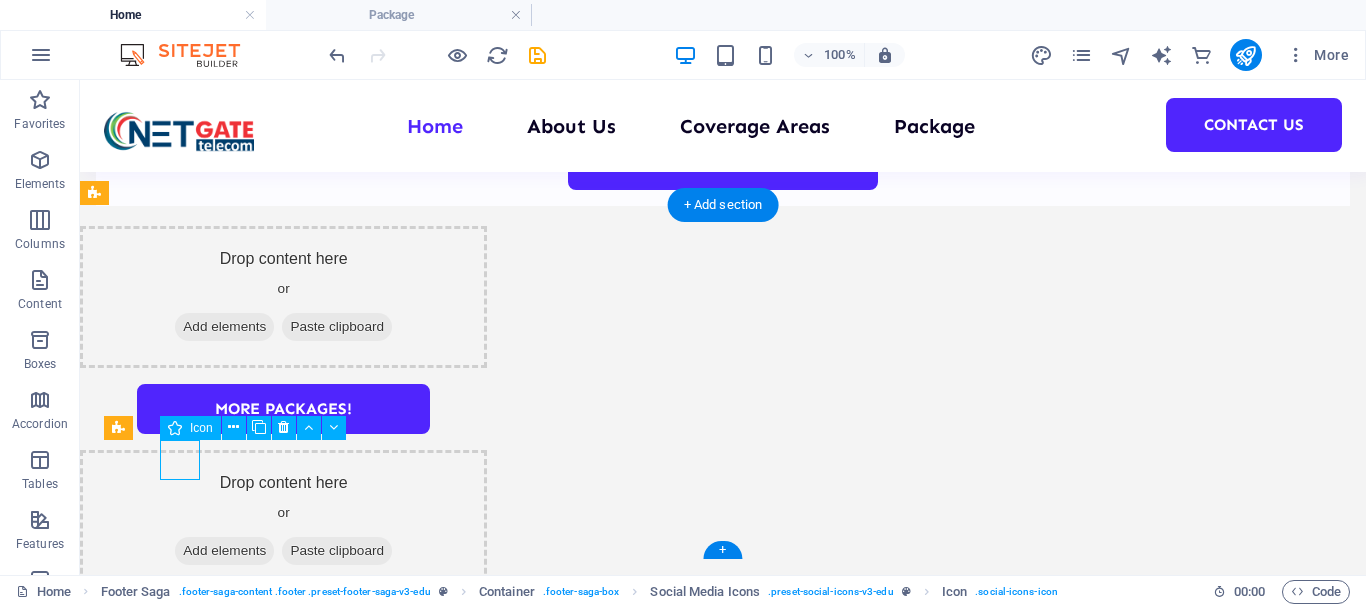click at bounding box center (254, 6131) 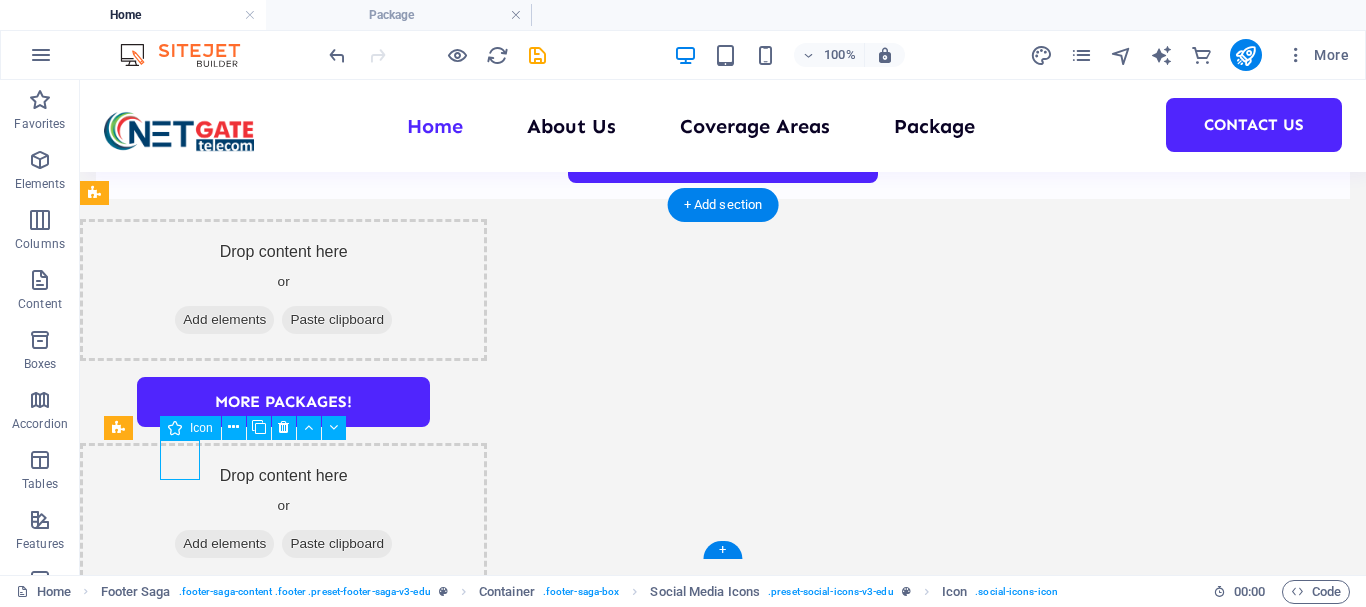 scroll, scrollTop: 4402, scrollLeft: 0, axis: vertical 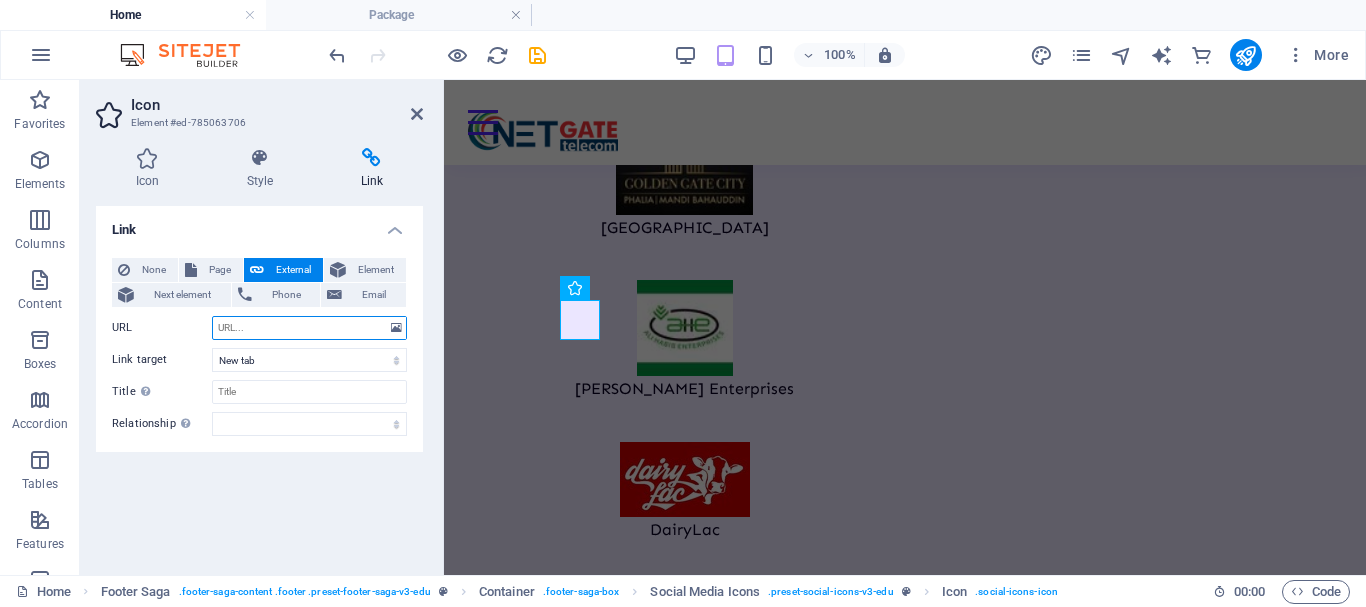 click on "URL" at bounding box center (309, 328) 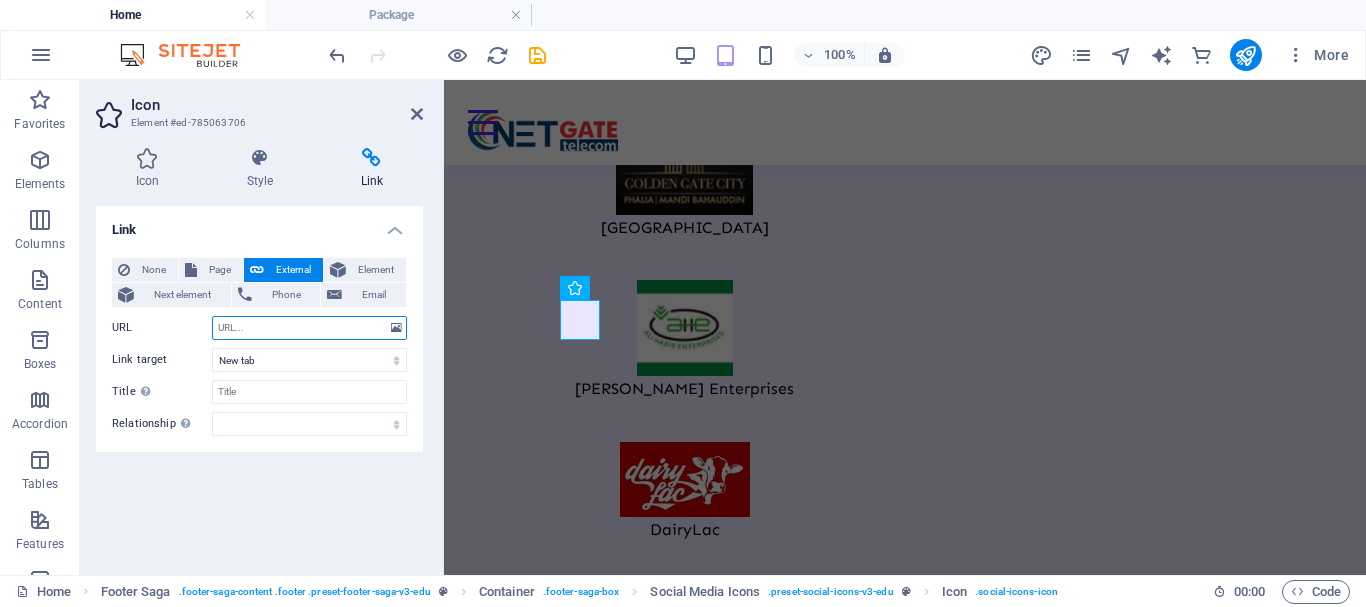 paste on "[URL][DOMAIN_NAME]" 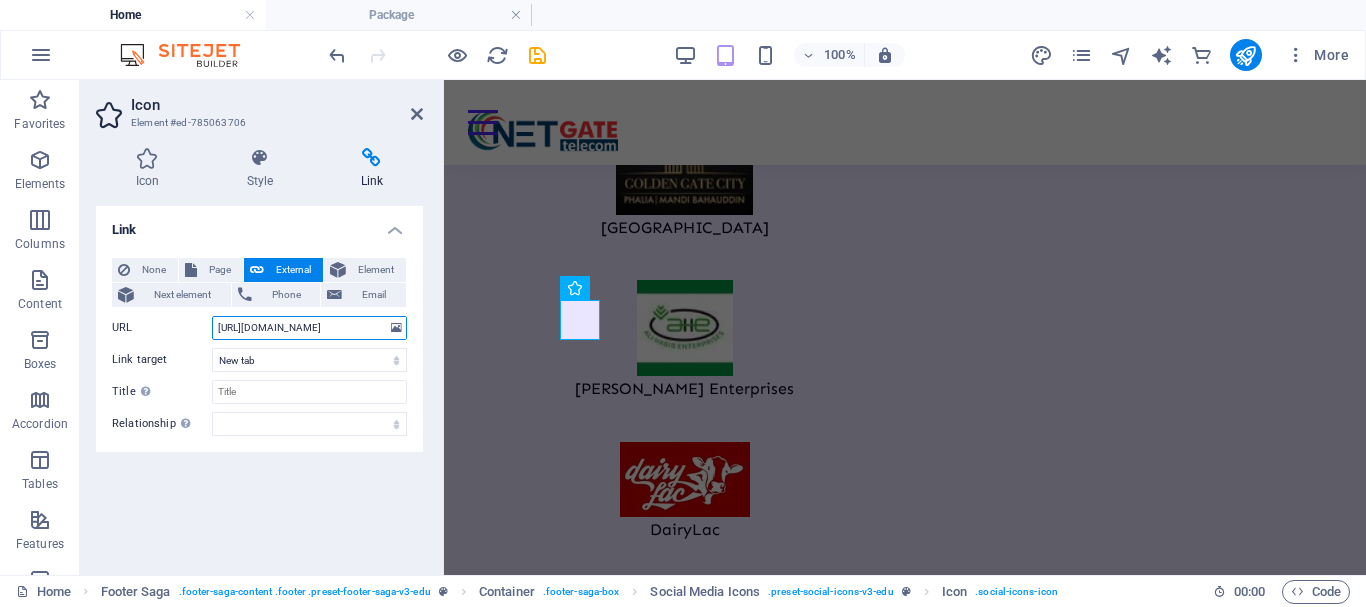 scroll, scrollTop: 0, scrollLeft: 31, axis: horizontal 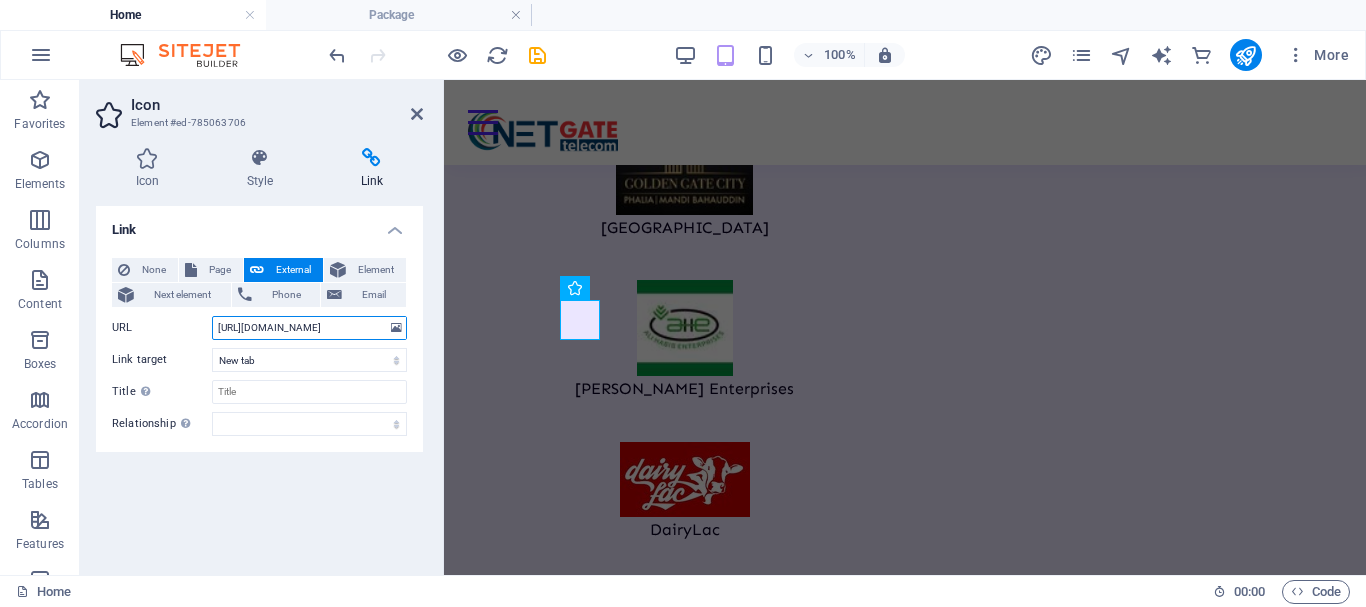 click on "[URL][DOMAIN_NAME]" at bounding box center [309, 328] 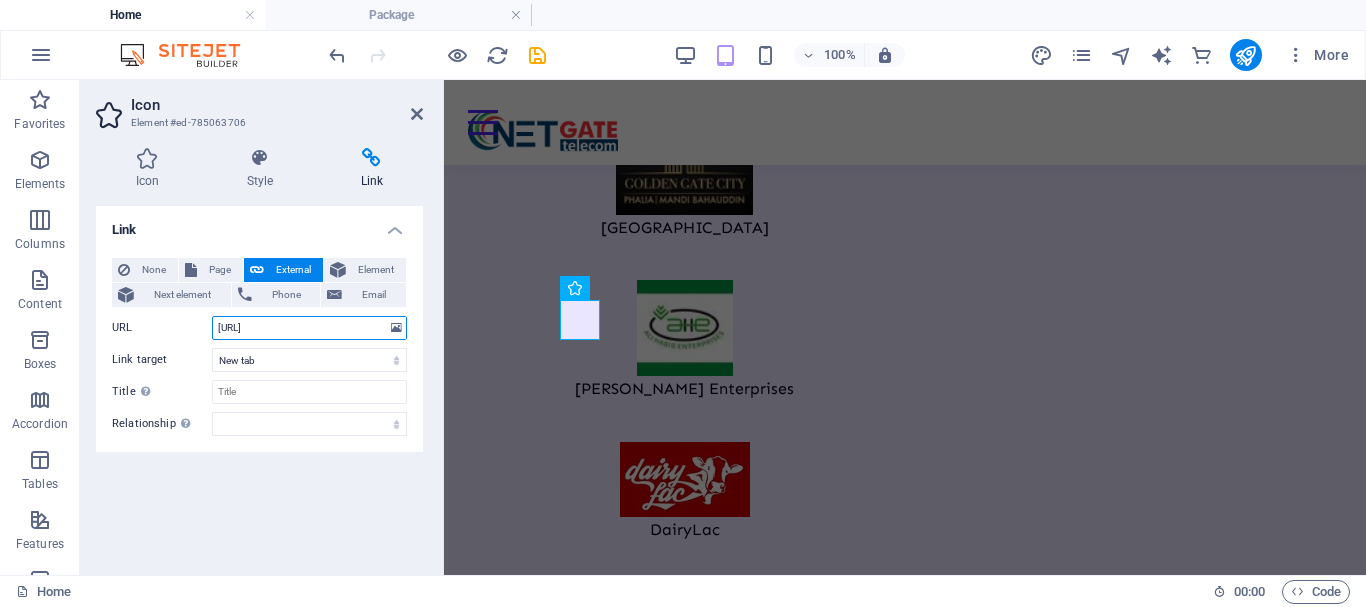 scroll, scrollTop: 0, scrollLeft: 0, axis: both 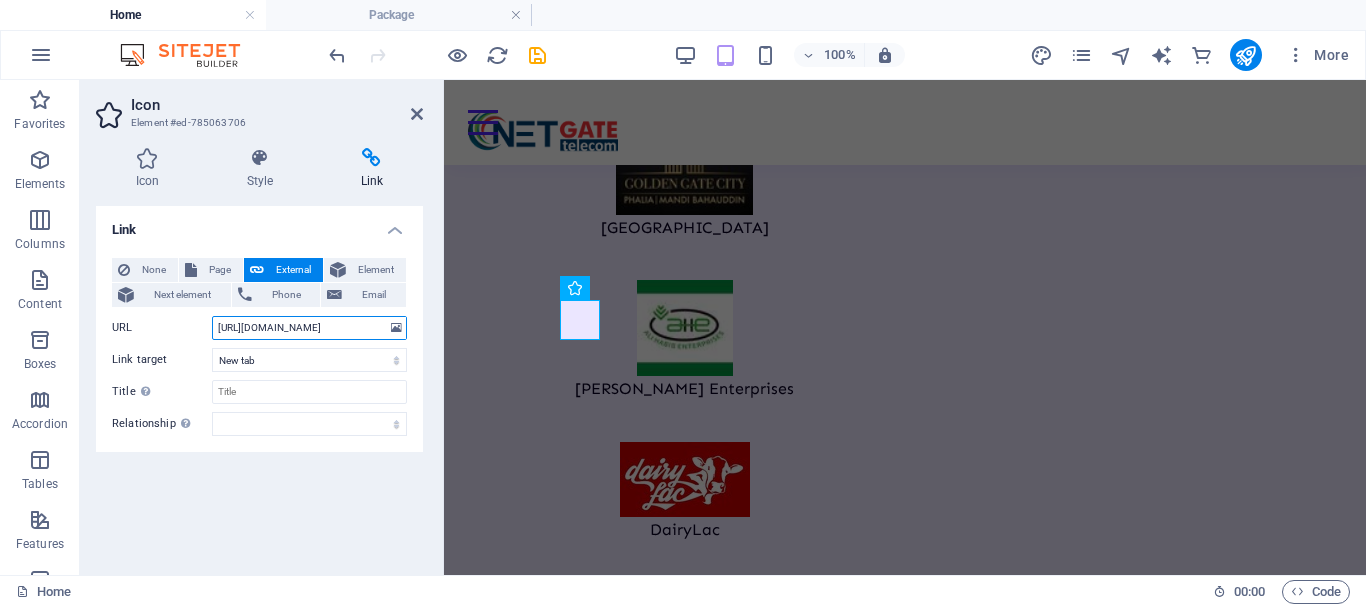 type on "[URL][DOMAIN_NAME]" 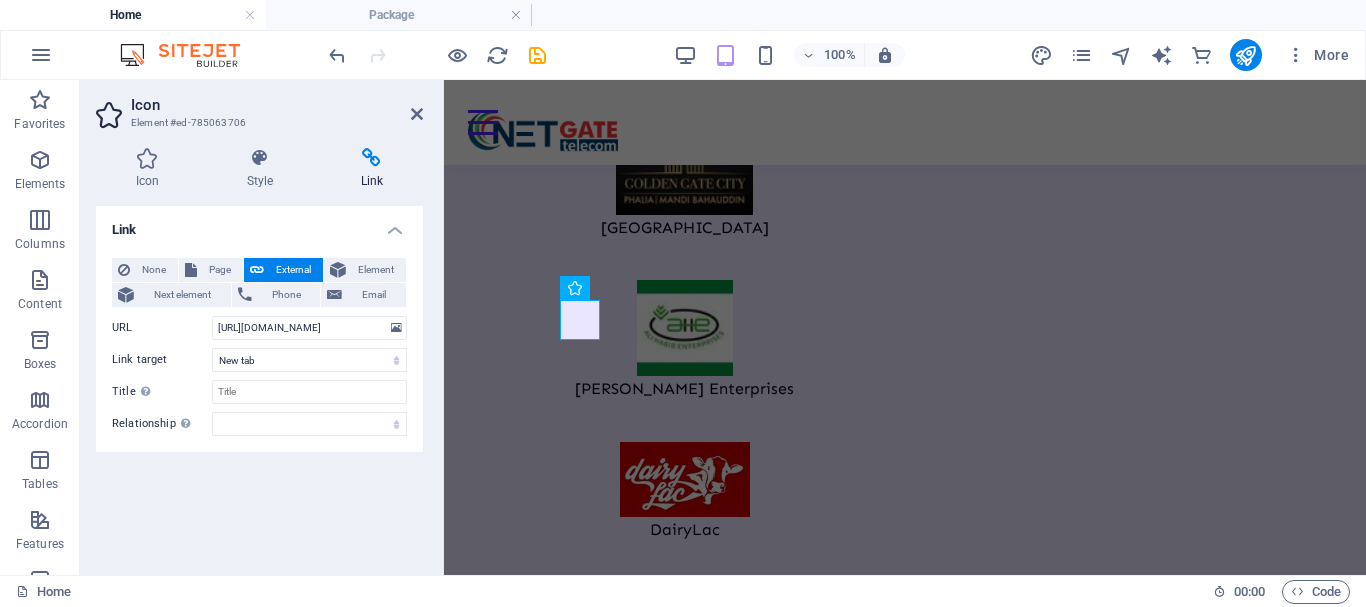 click on "Link None Page External Element Next element Phone Email Page Home About Us Coverage Areas Package Contact Us Element
URL [URL][DOMAIN_NAME] Phone Email Link target New tab Same tab Overlay Title Additional link description, should not be the same as the link text. The title is most often shown as a tooltip text when the mouse moves over the element. Leave empty if uncertain. Relationship Sets the  relationship of this link to the link target . For example, the value "nofollow" instructs search engines not to follow the link. Can be left empty. alternate author bookmark external help license next nofollow noreferrer noopener prev search tag" at bounding box center (259, 382) 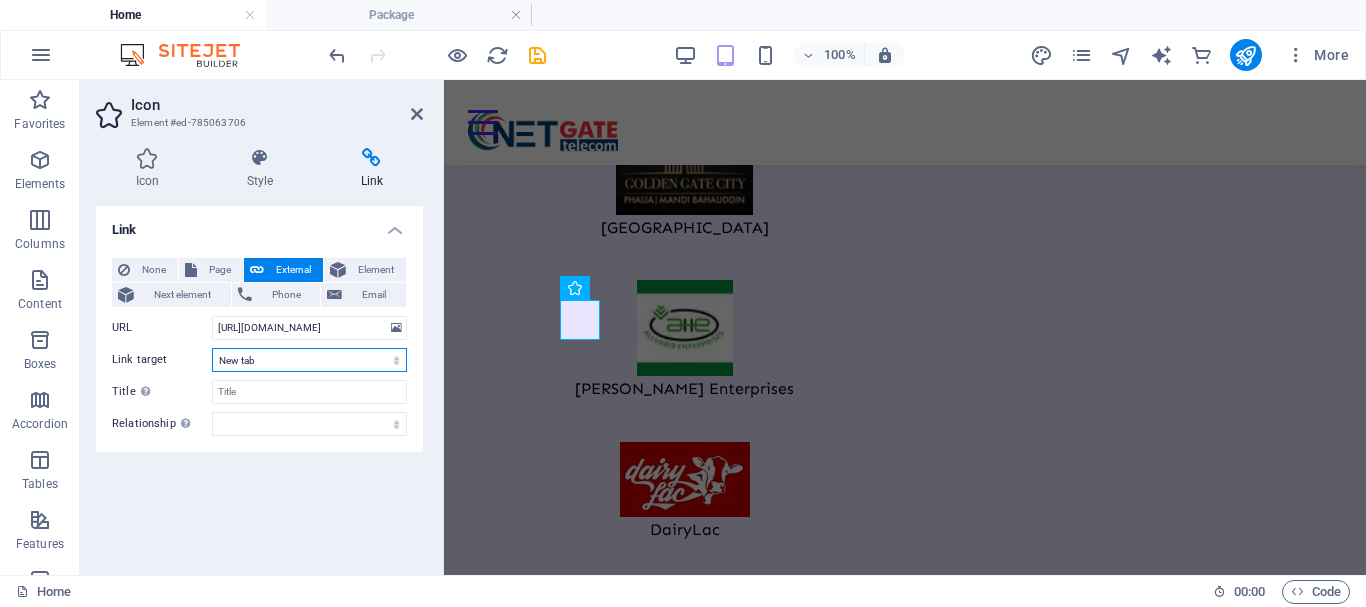 click on "New tab Same tab Overlay" at bounding box center [309, 360] 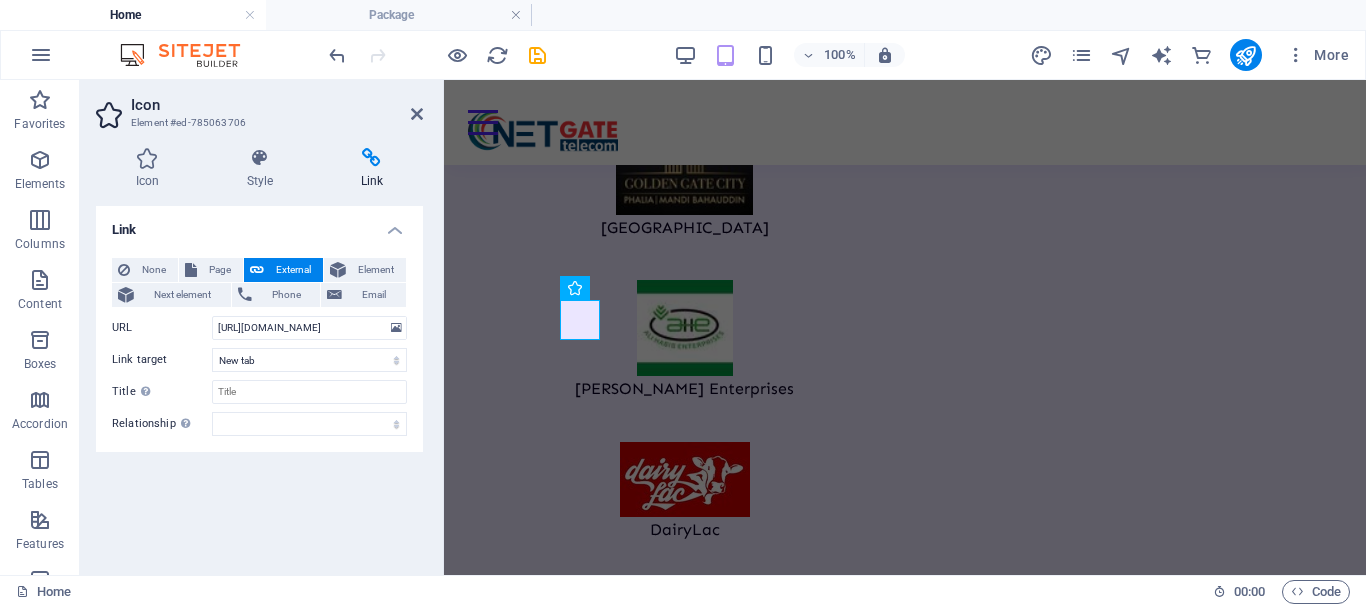 click on "Link None Page External Element Next element Phone Email Page Home About Us Coverage Areas Package Contact Us Element
URL [URL][DOMAIN_NAME] Phone Email Link target New tab Same tab Overlay Title Additional link description, should not be the same as the link text. The title is most often shown as a tooltip text when the mouse moves over the element. Leave empty if uncertain. Relationship Sets the  relationship of this link to the link target . For example, the value "nofollow" instructs search engines not to follow the link. Can be left empty. alternate author bookmark external help license next nofollow noreferrer noopener prev search tag" at bounding box center [259, 382] 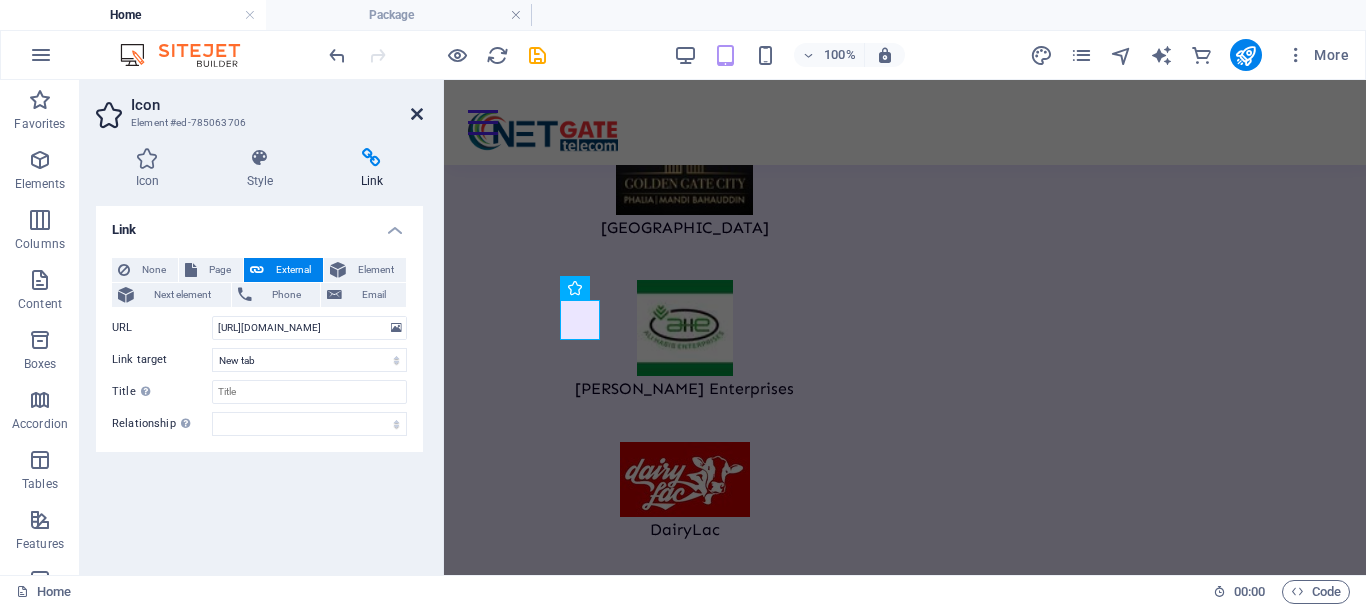 click at bounding box center (417, 114) 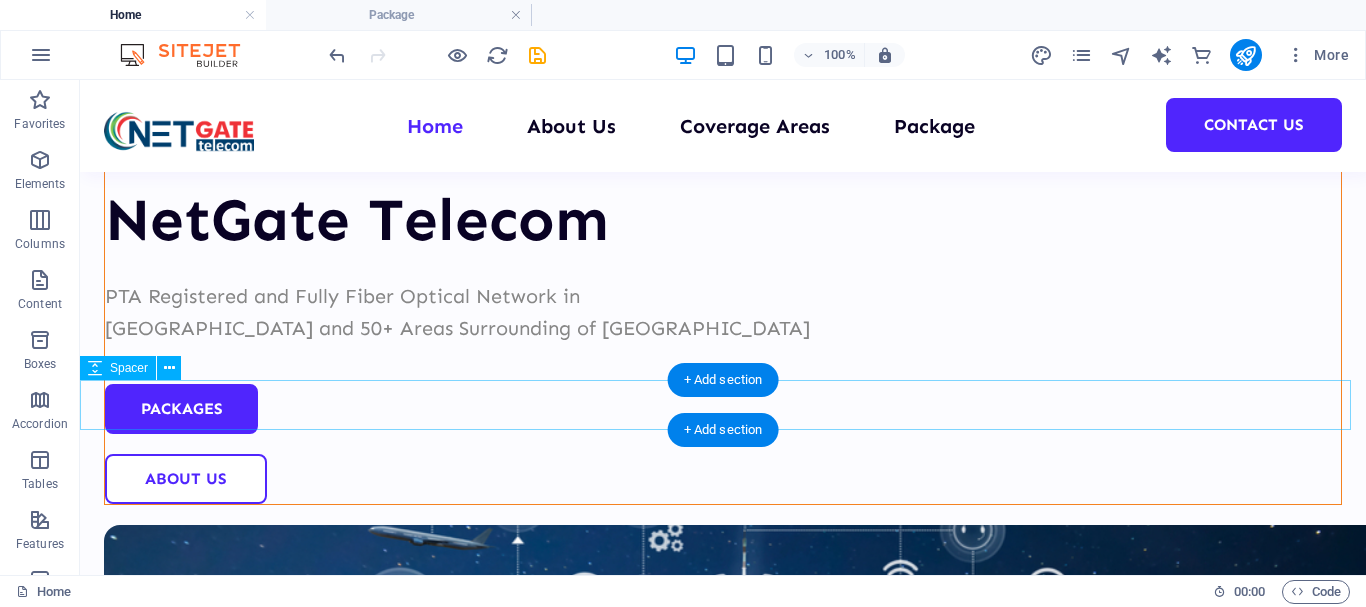 scroll, scrollTop: 0, scrollLeft: 0, axis: both 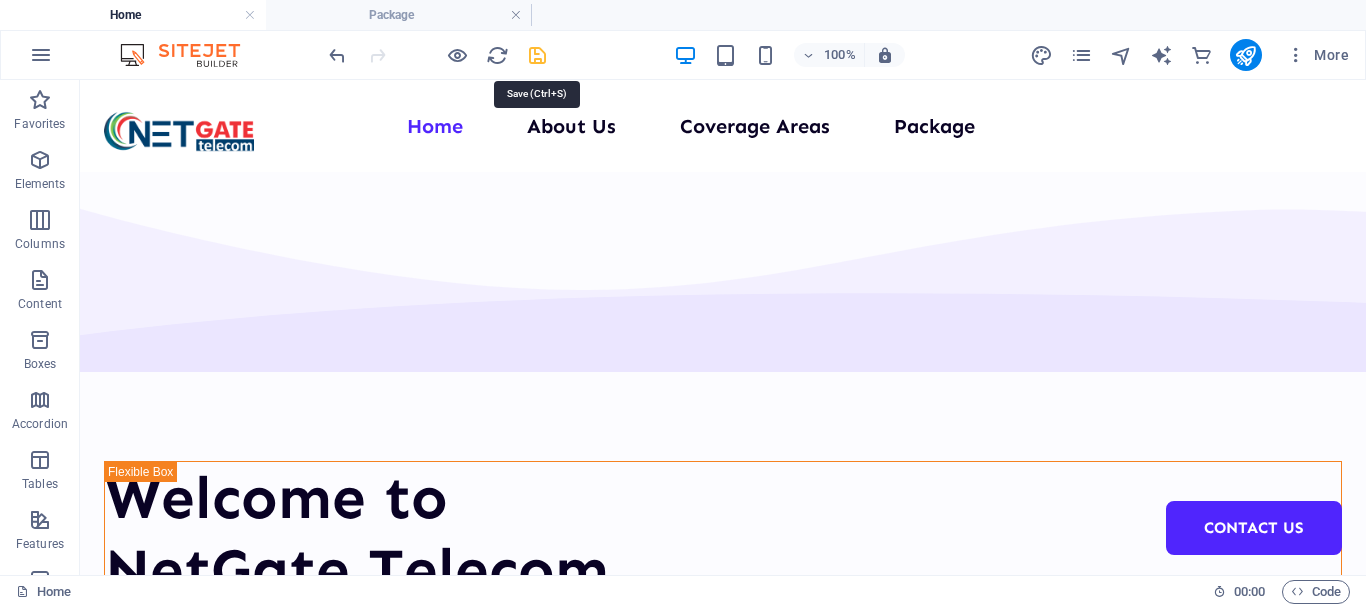 click at bounding box center [537, 55] 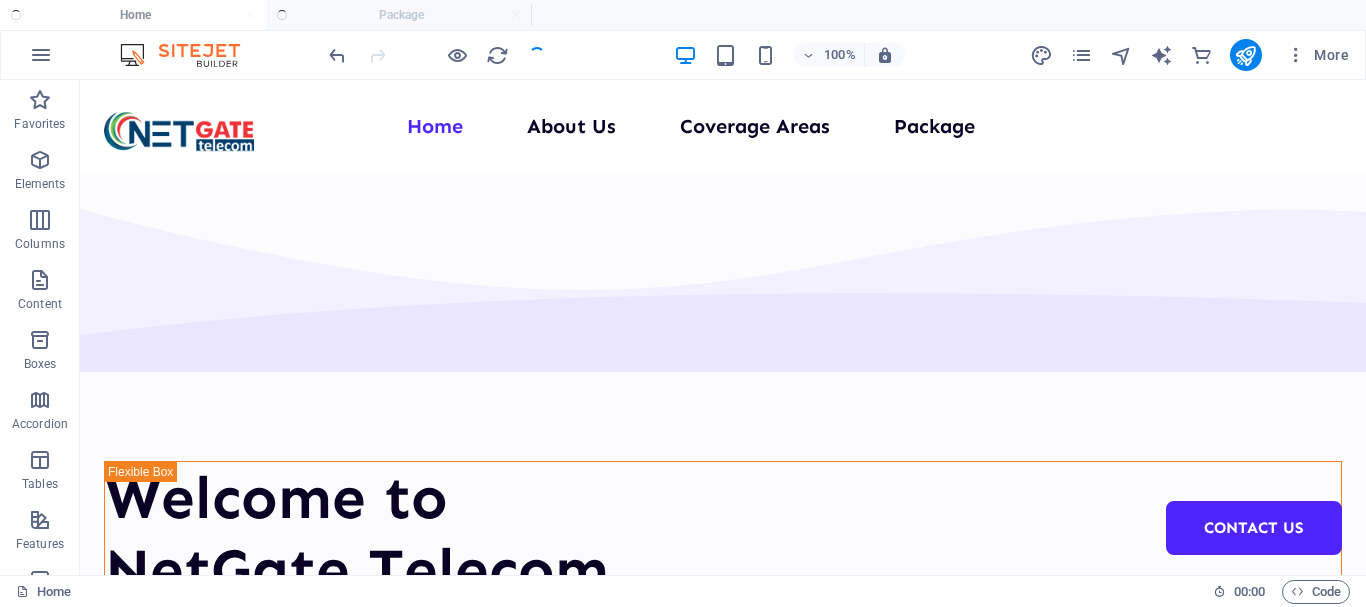 click on "Home Package" at bounding box center [683, 15] 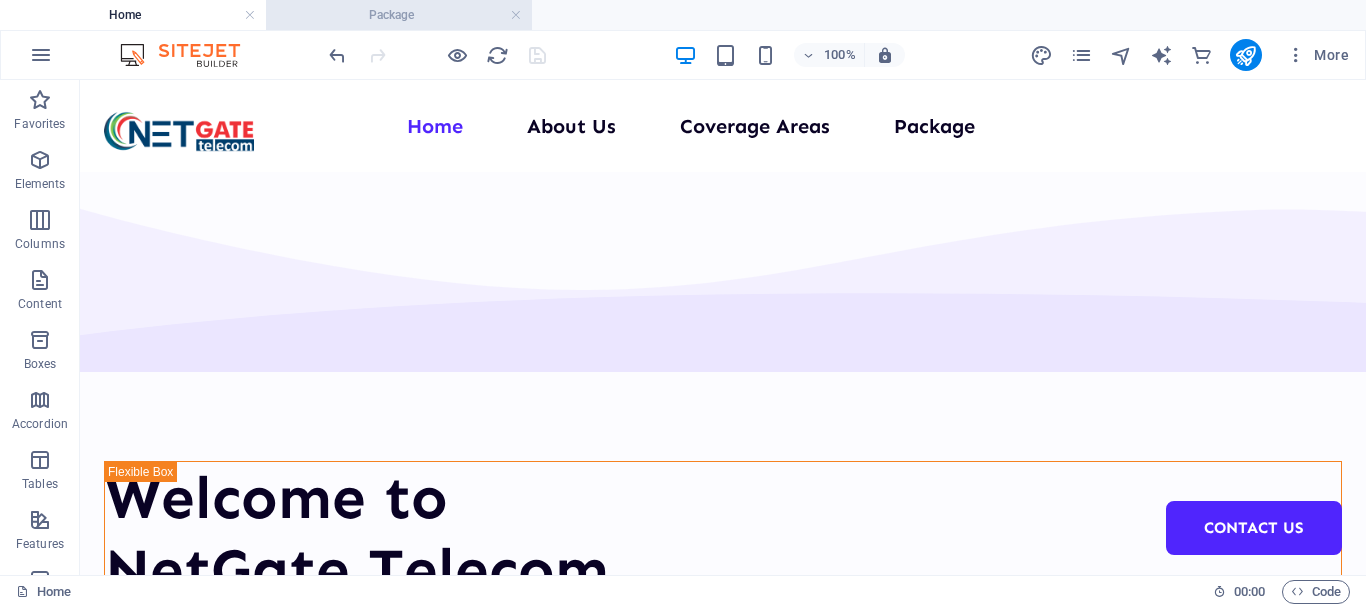 click on "Package" at bounding box center [399, 15] 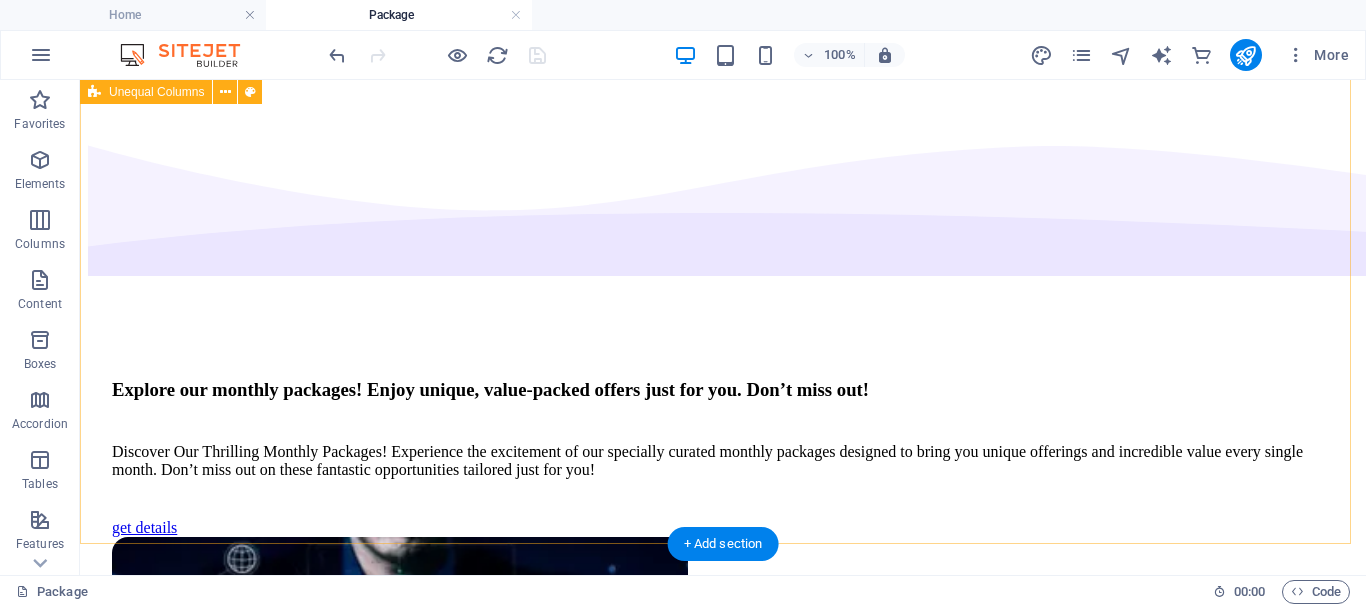 scroll, scrollTop: 100, scrollLeft: 0, axis: vertical 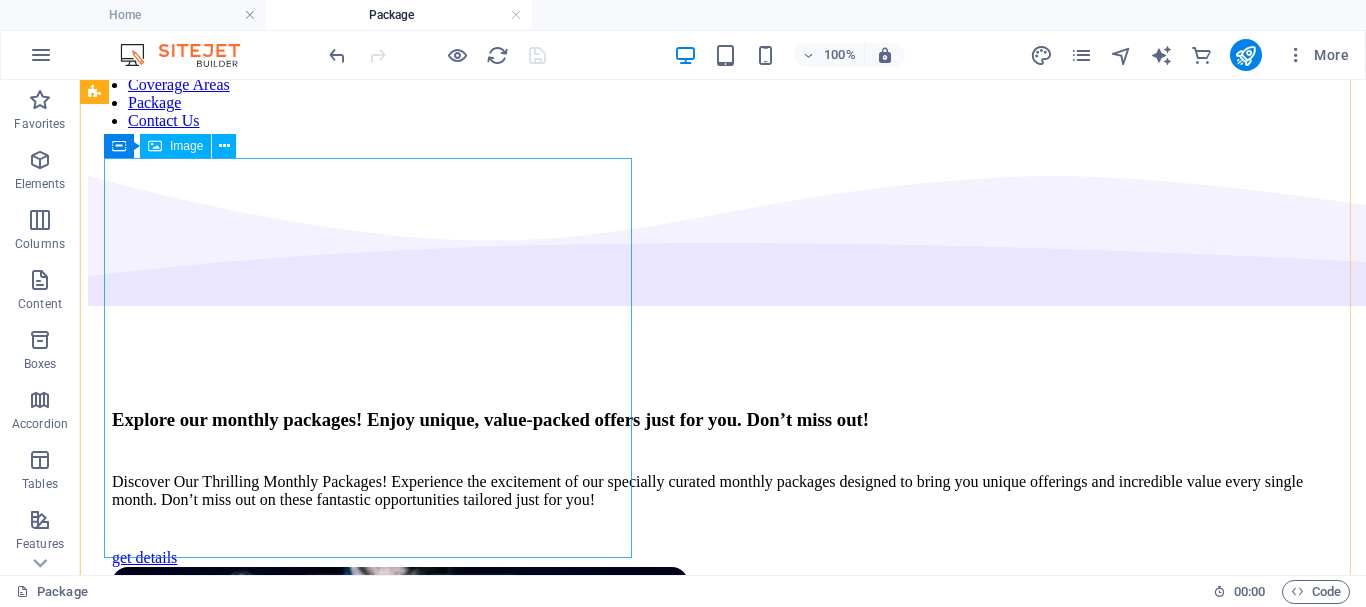 click at bounding box center [723, 769] 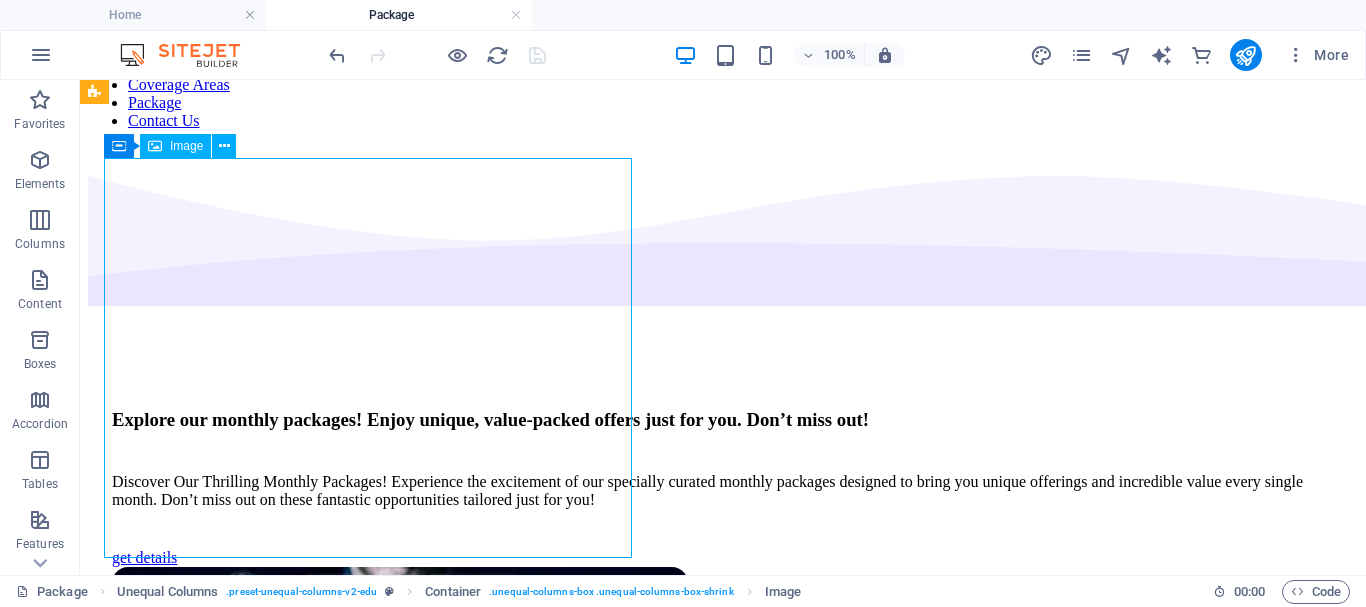 click at bounding box center [723, 769] 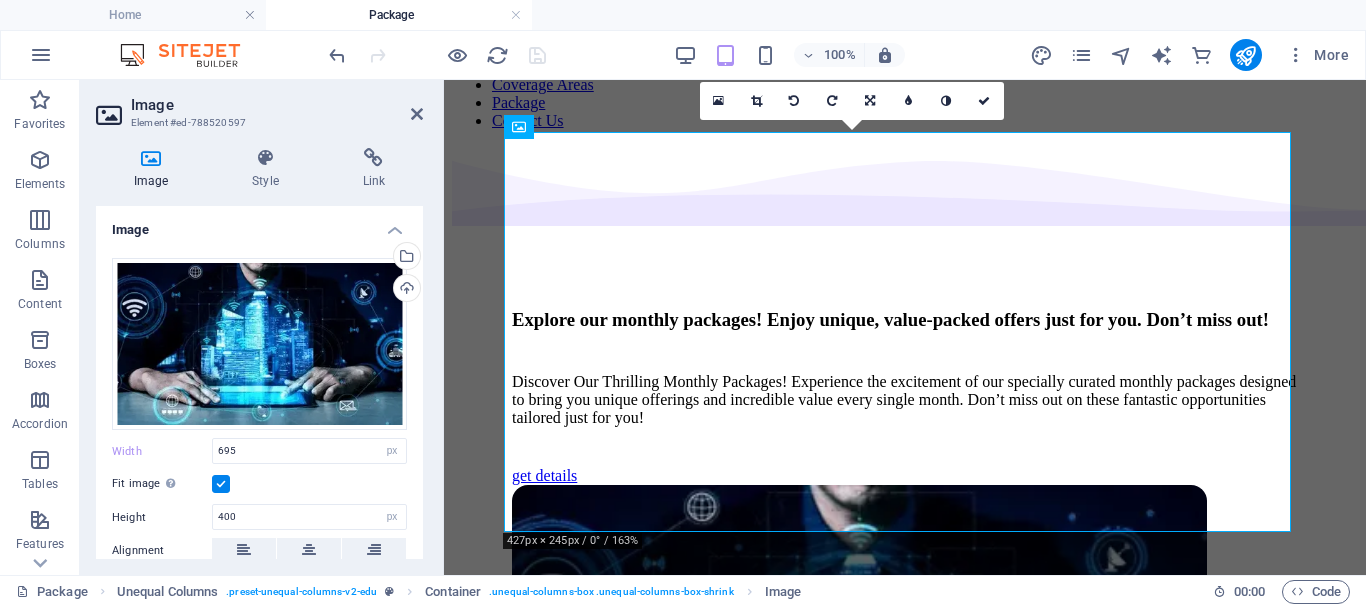 scroll, scrollTop: 93, scrollLeft: 0, axis: vertical 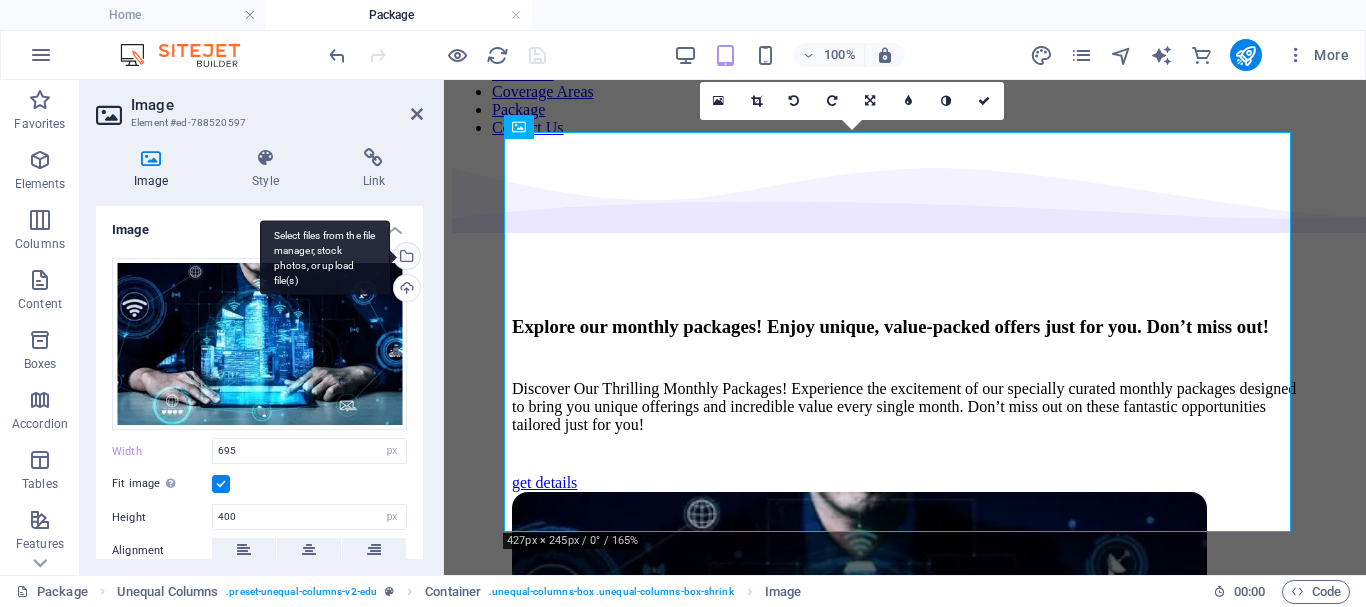 click on "Select files from the file manager, stock photos, or upload file(s)" at bounding box center (405, 258) 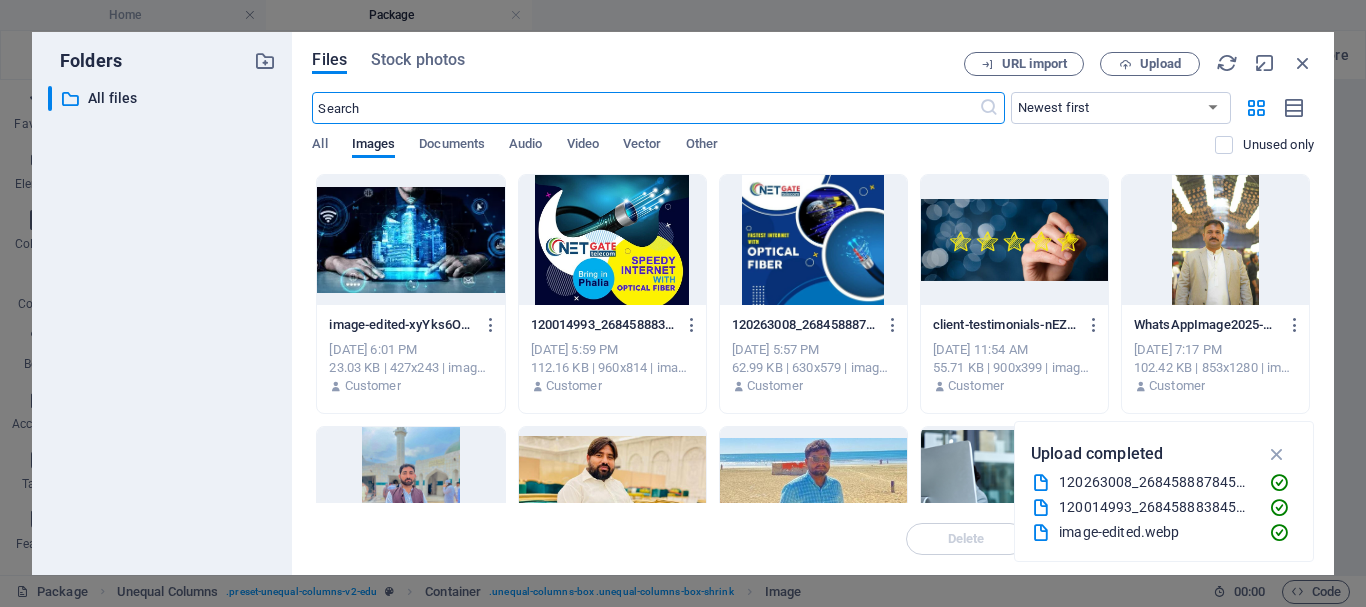 type on "100" 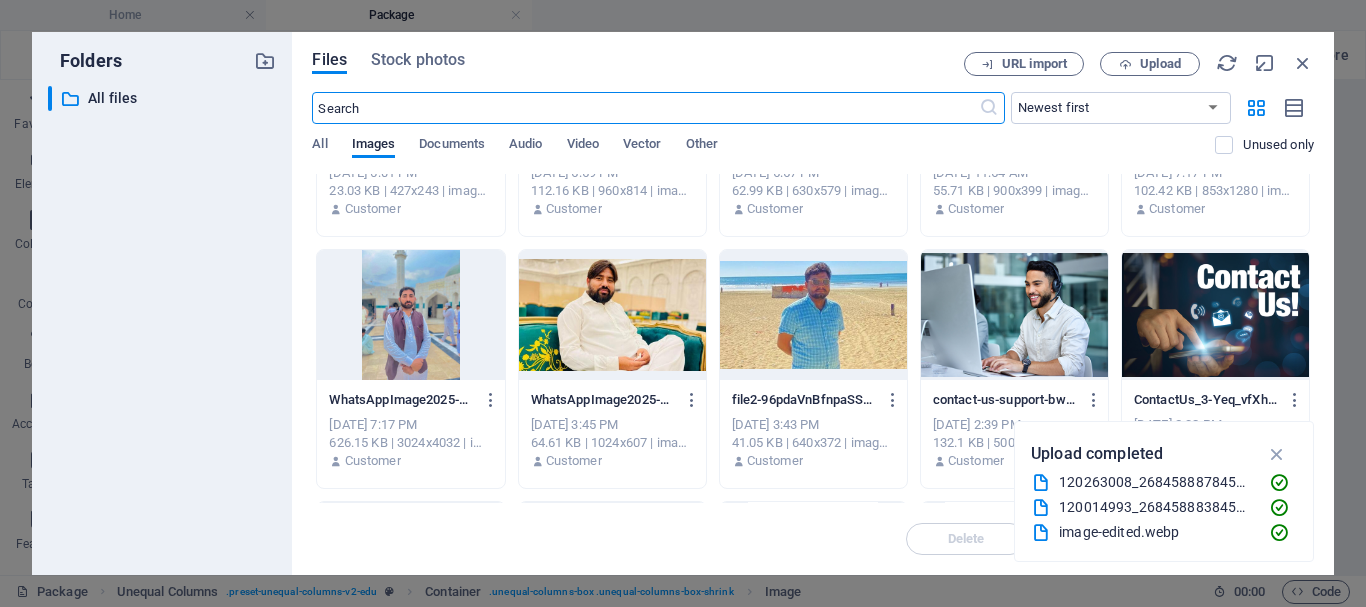 scroll, scrollTop: 200, scrollLeft: 0, axis: vertical 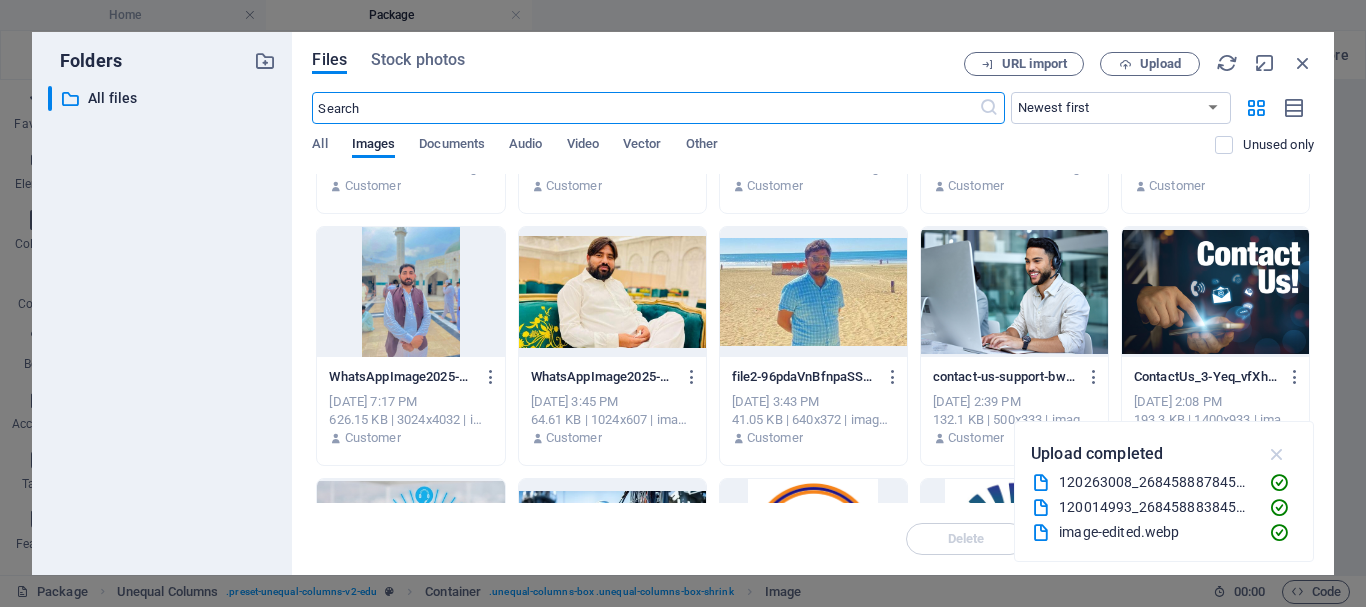 click at bounding box center (1277, 454) 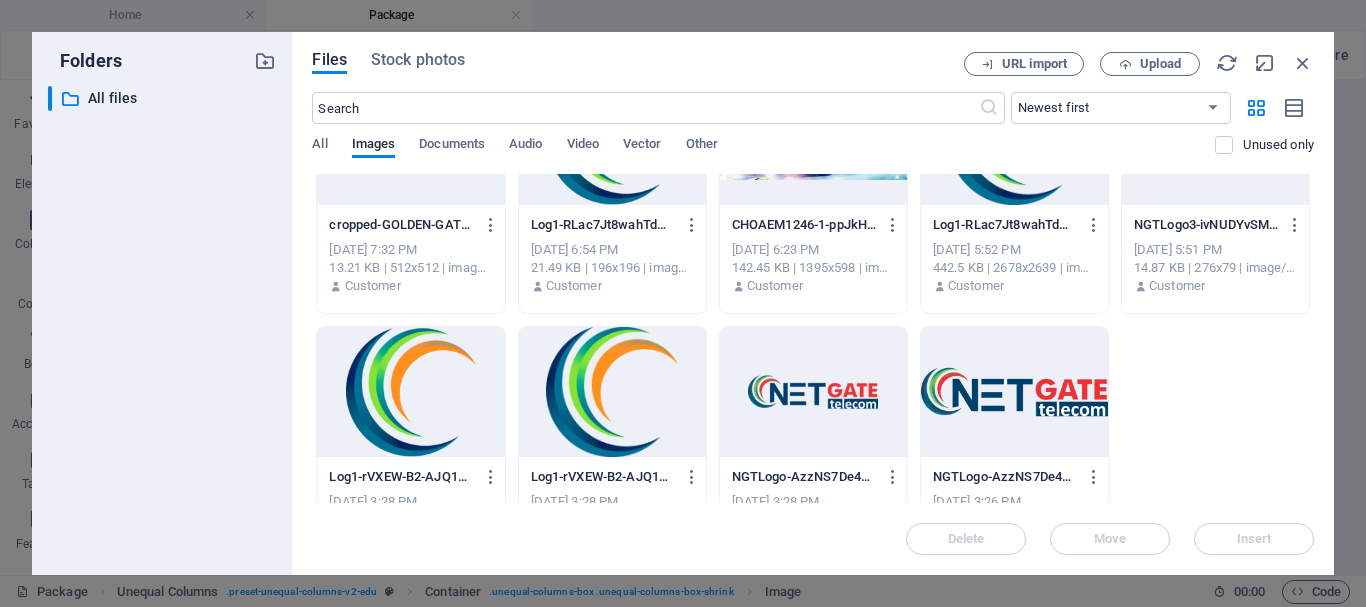 scroll, scrollTop: 2431, scrollLeft: 0, axis: vertical 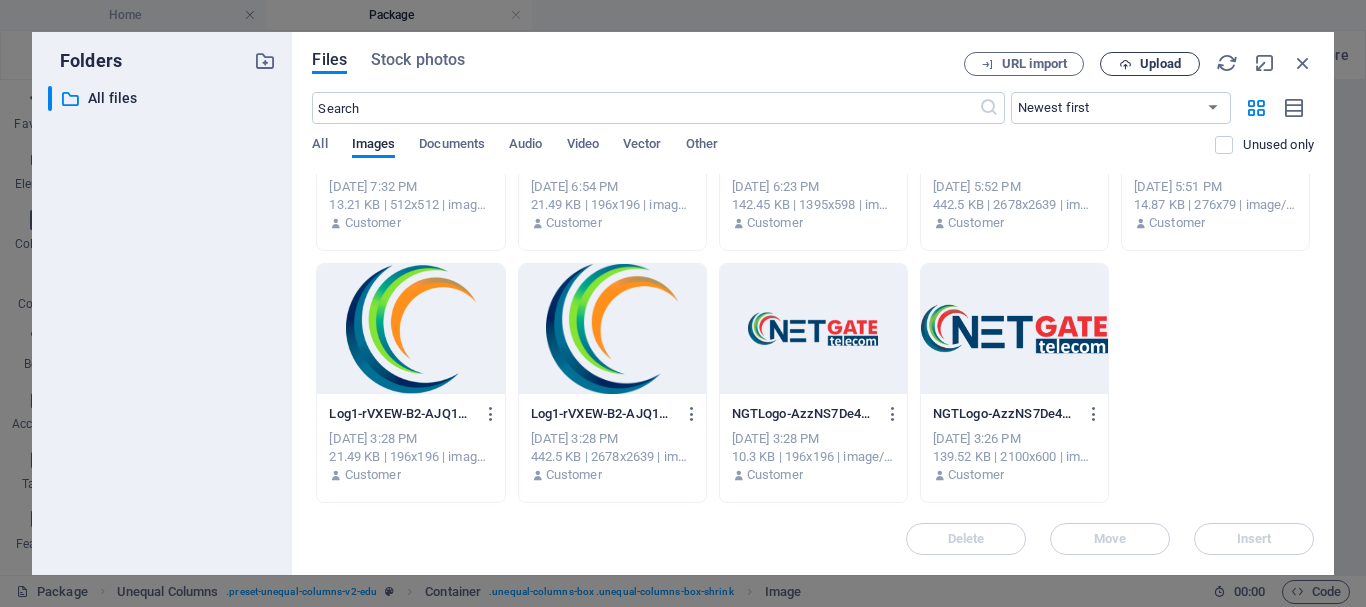 click on "Upload" at bounding box center [1160, 64] 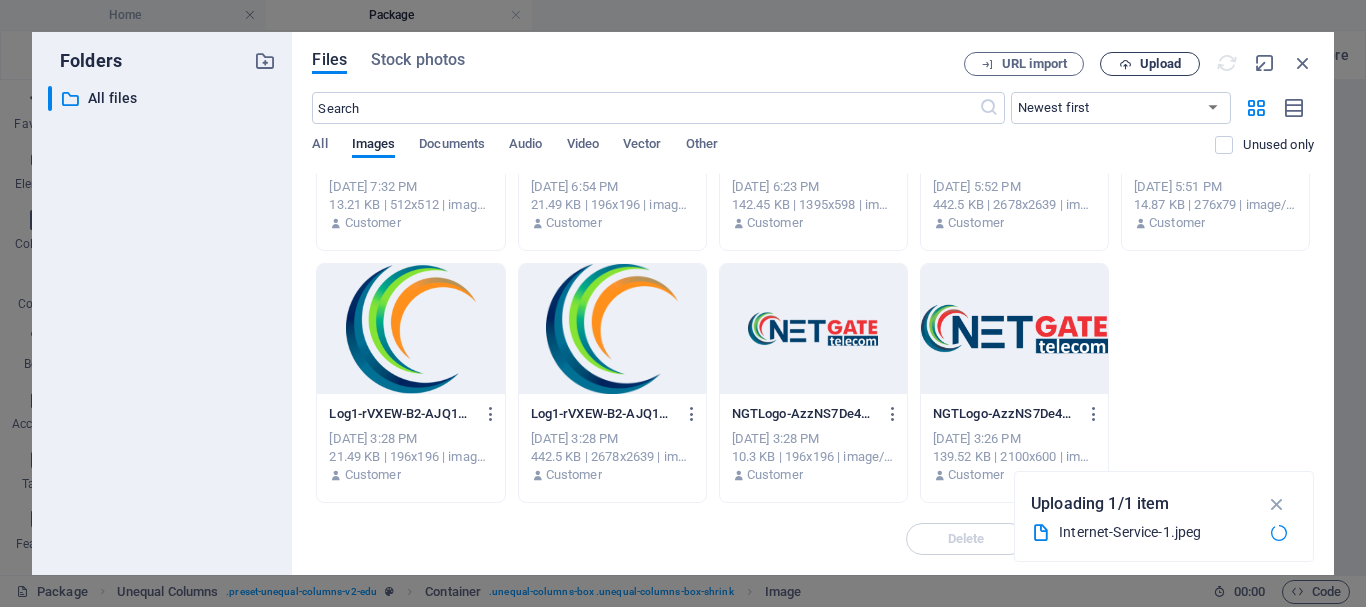 type on "695" 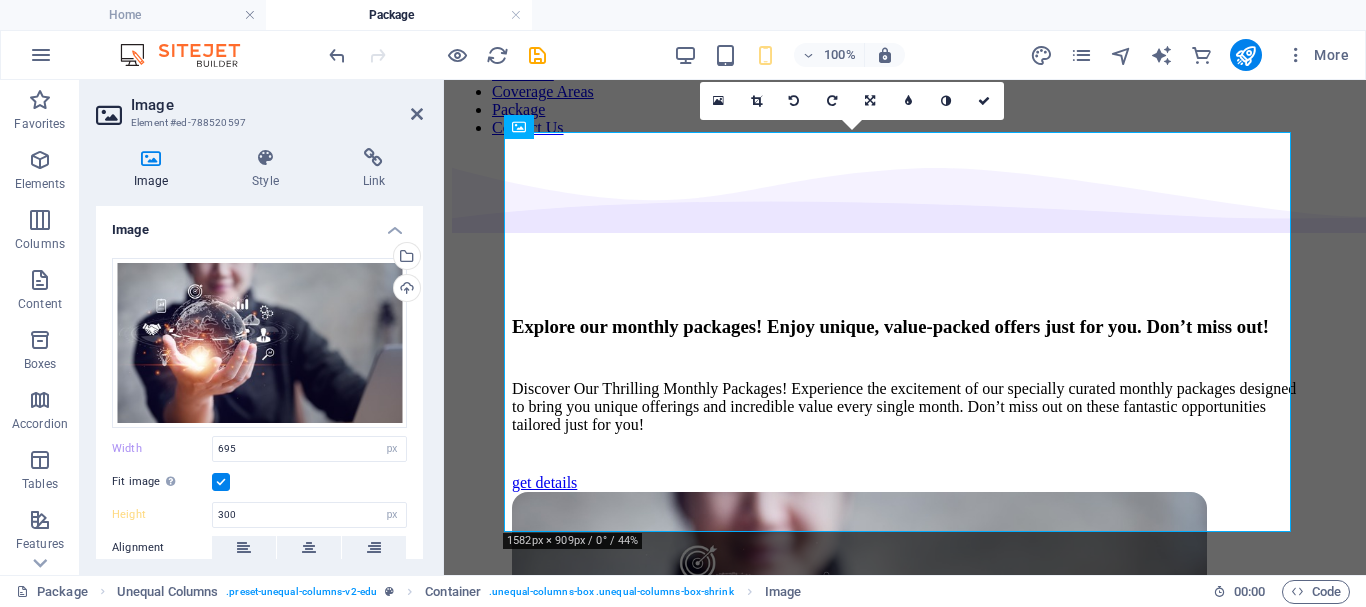 type on "400" 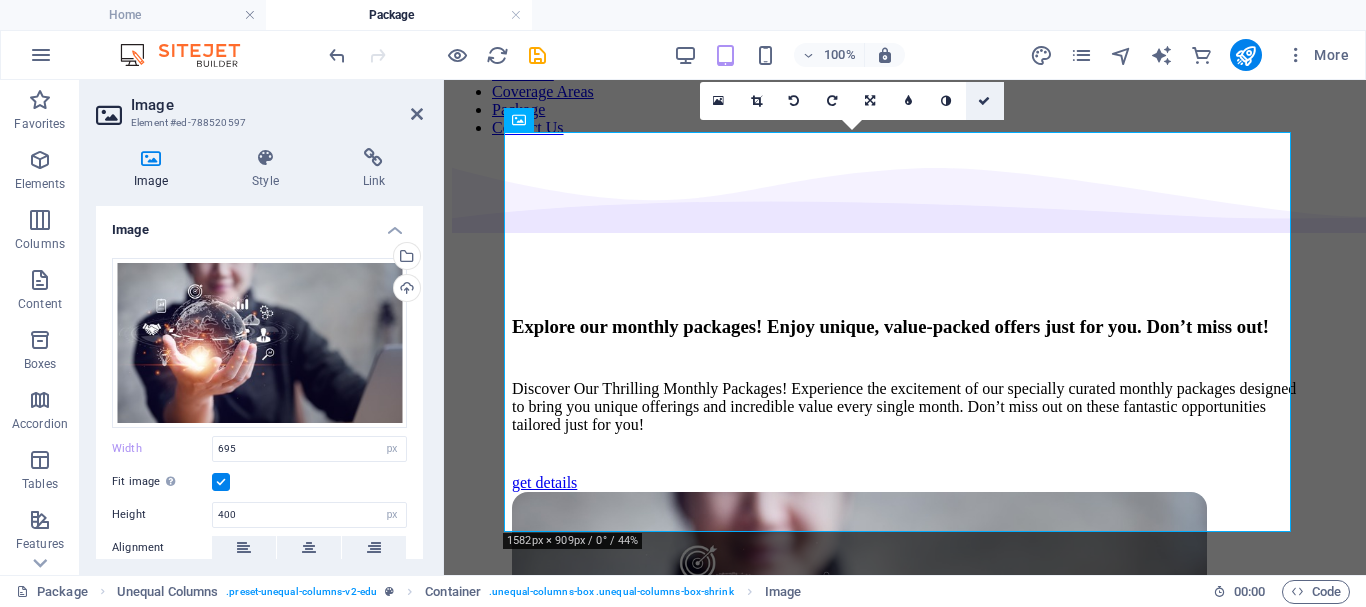 click at bounding box center [984, 101] 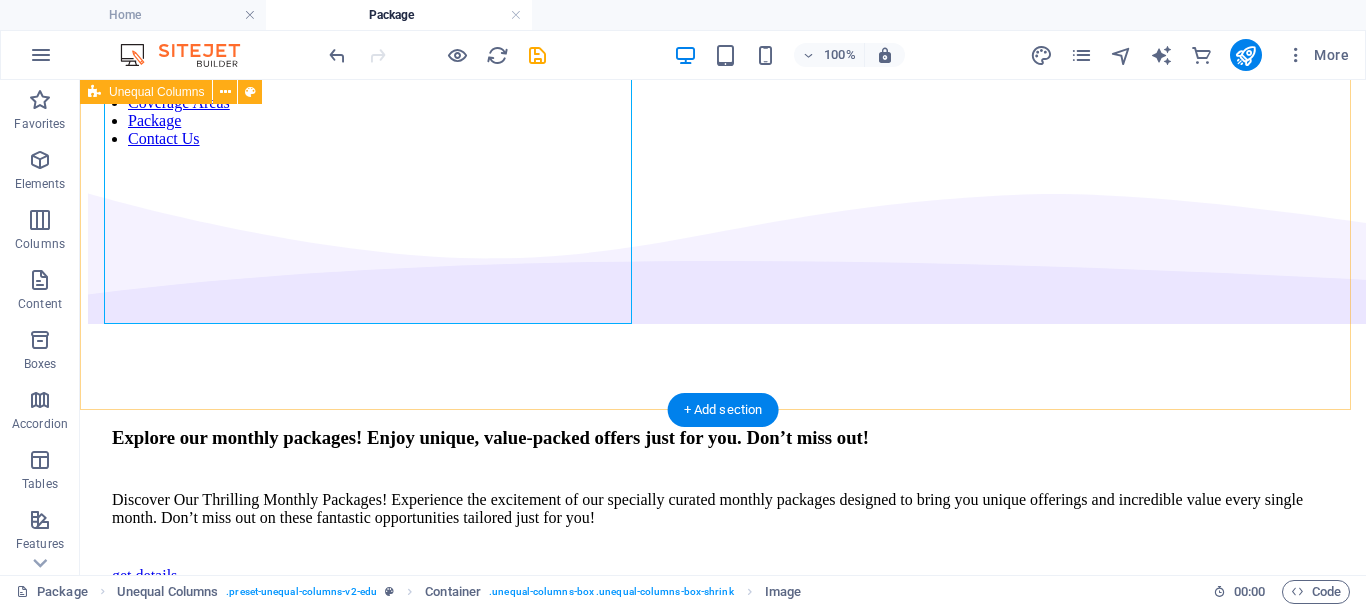 scroll, scrollTop: 0, scrollLeft: 0, axis: both 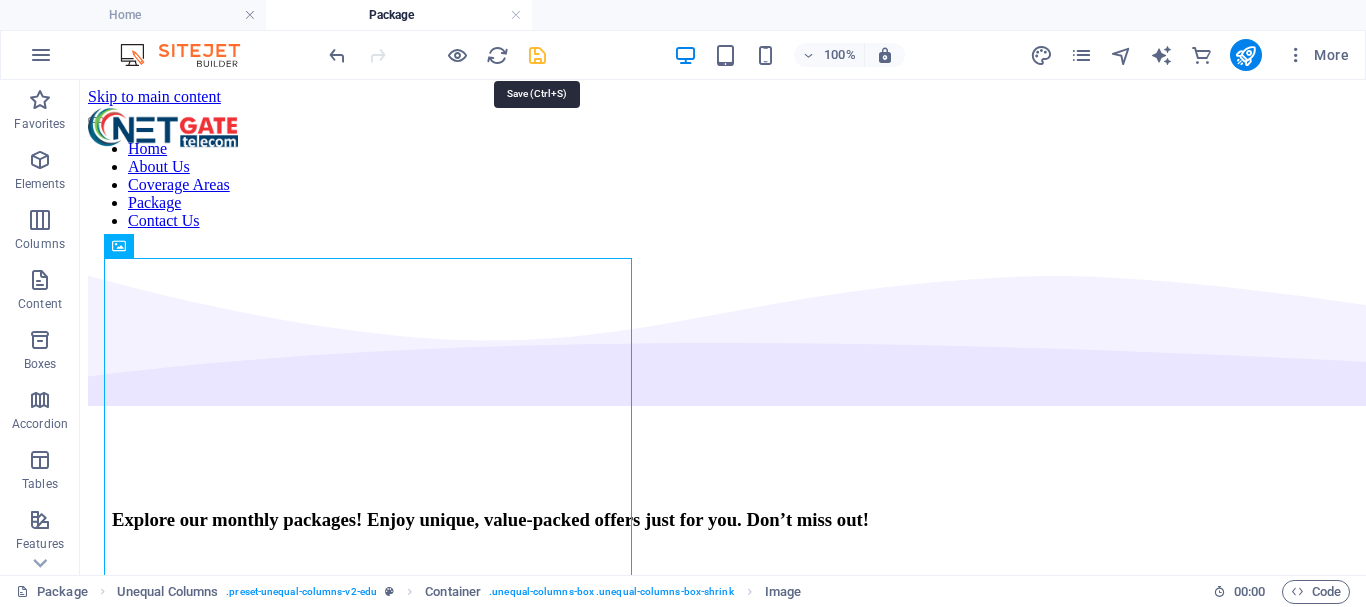 click at bounding box center [537, 55] 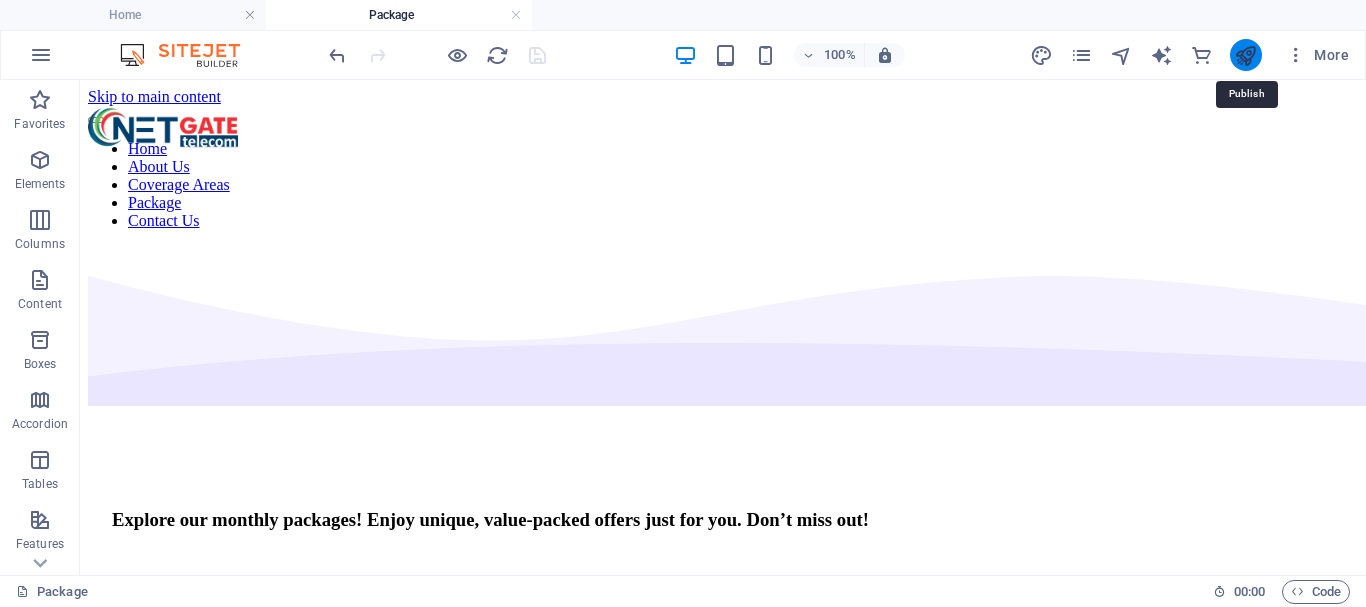 click at bounding box center (1245, 55) 